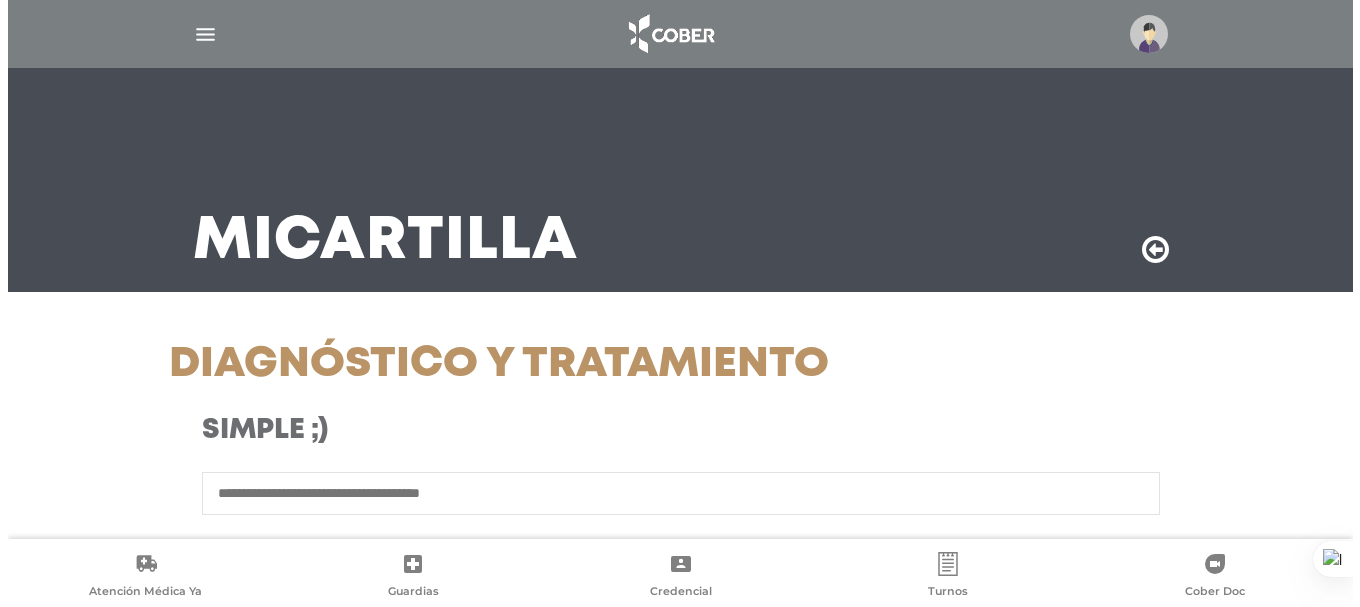 scroll, scrollTop: 0, scrollLeft: 0, axis: both 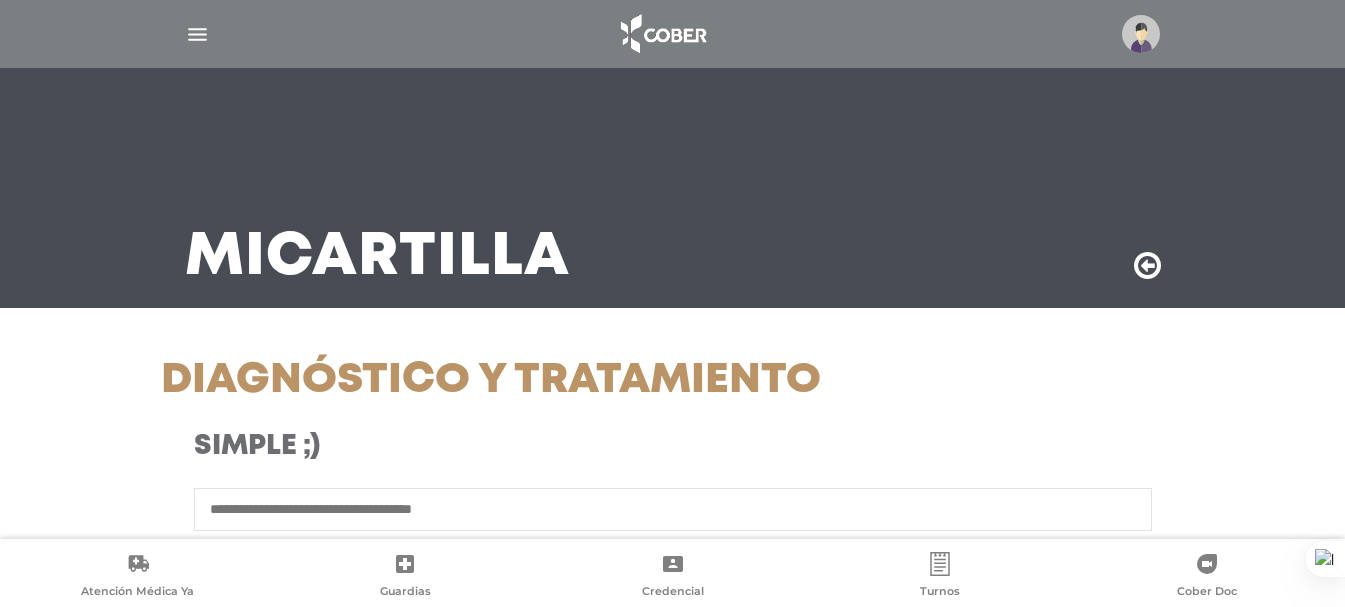 click at bounding box center [197, 34] 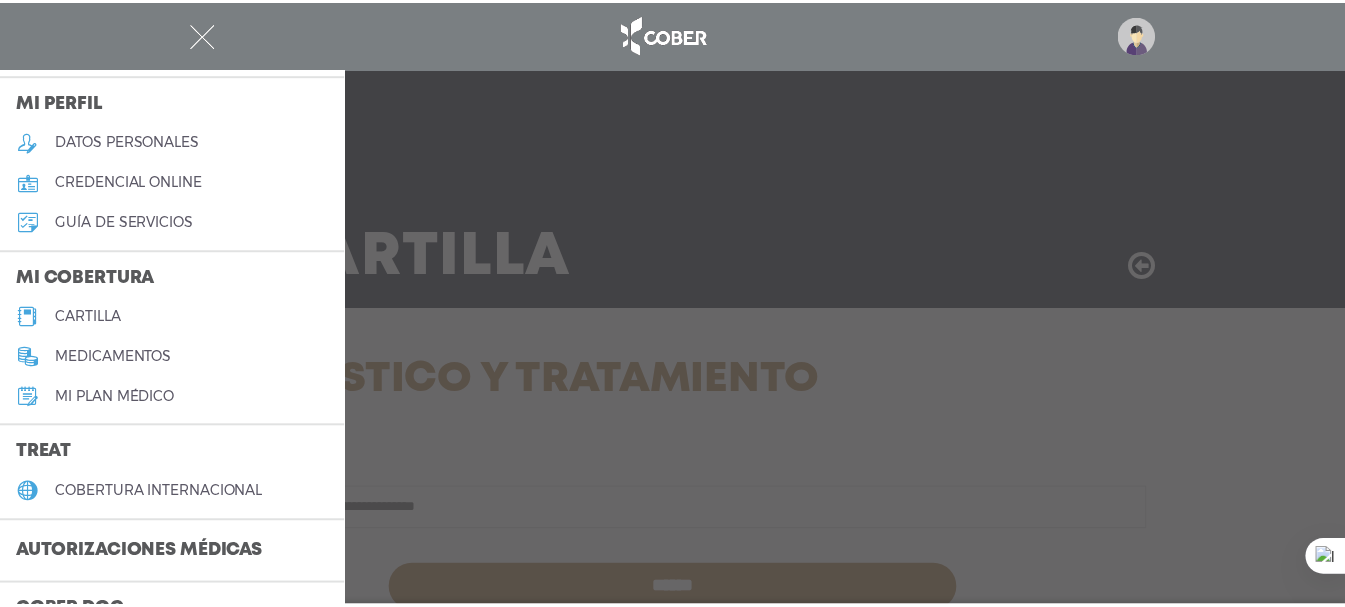 scroll, scrollTop: 100, scrollLeft: 0, axis: vertical 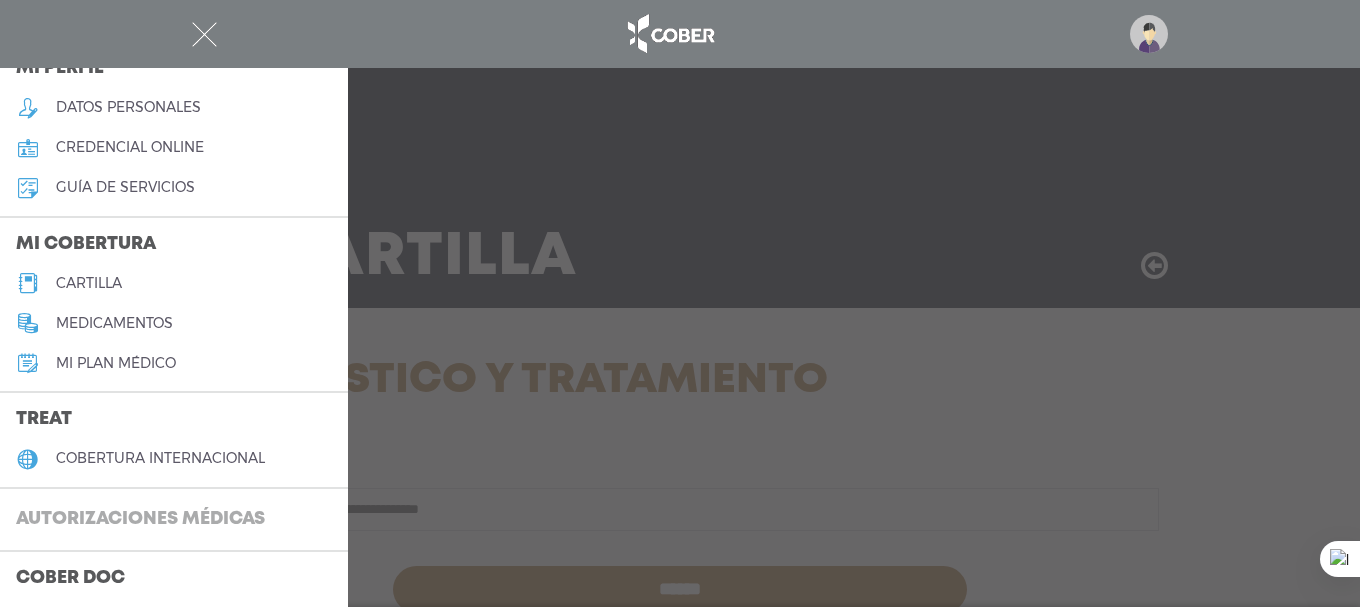 click on "Autorizaciones médicas" at bounding box center [140, 520] 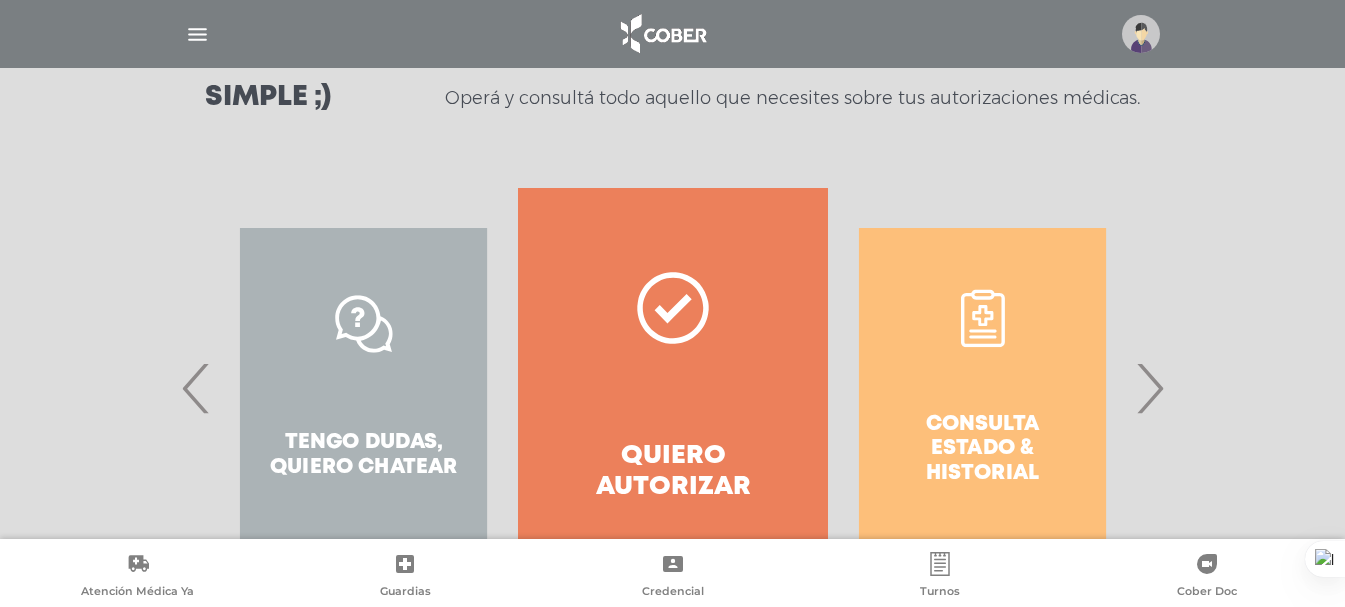 scroll, scrollTop: 397, scrollLeft: 0, axis: vertical 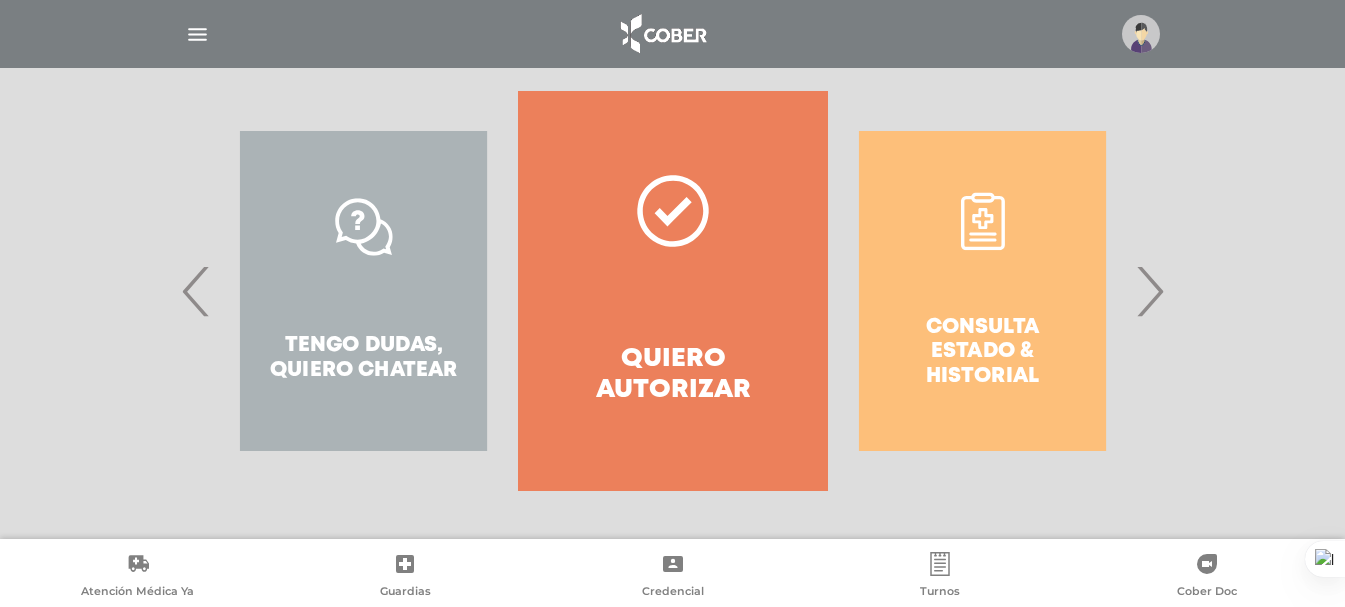 click on "Quiero autorizar" at bounding box center (672, 375) 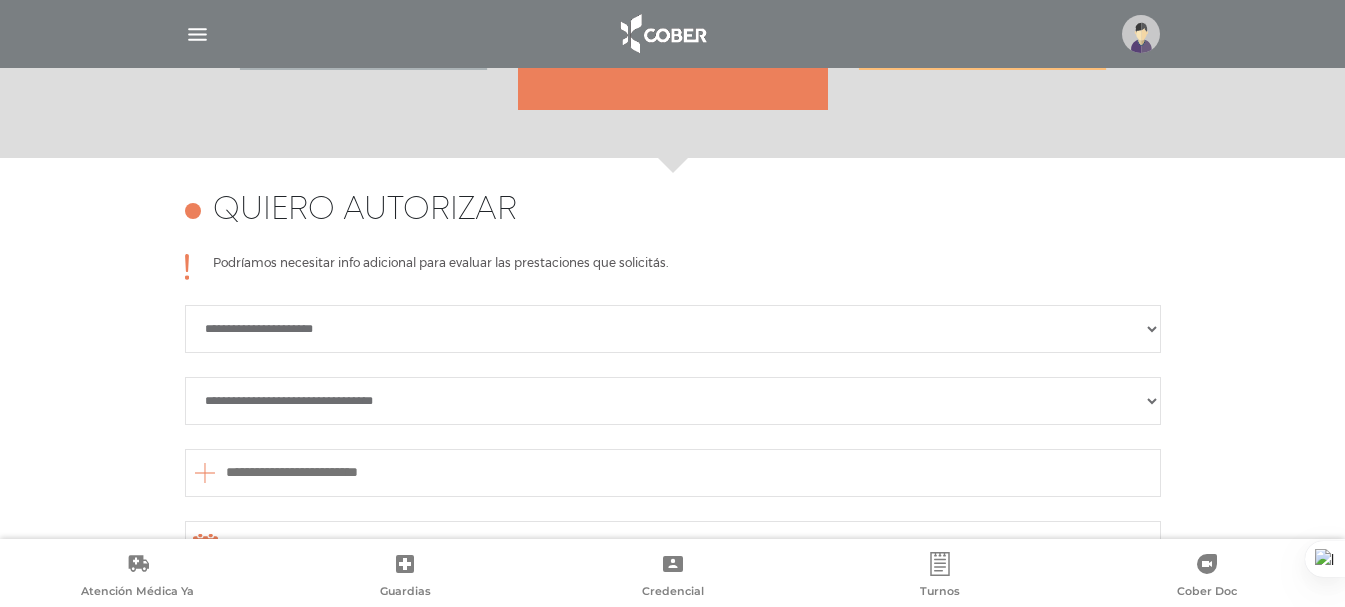 scroll, scrollTop: 888, scrollLeft: 0, axis: vertical 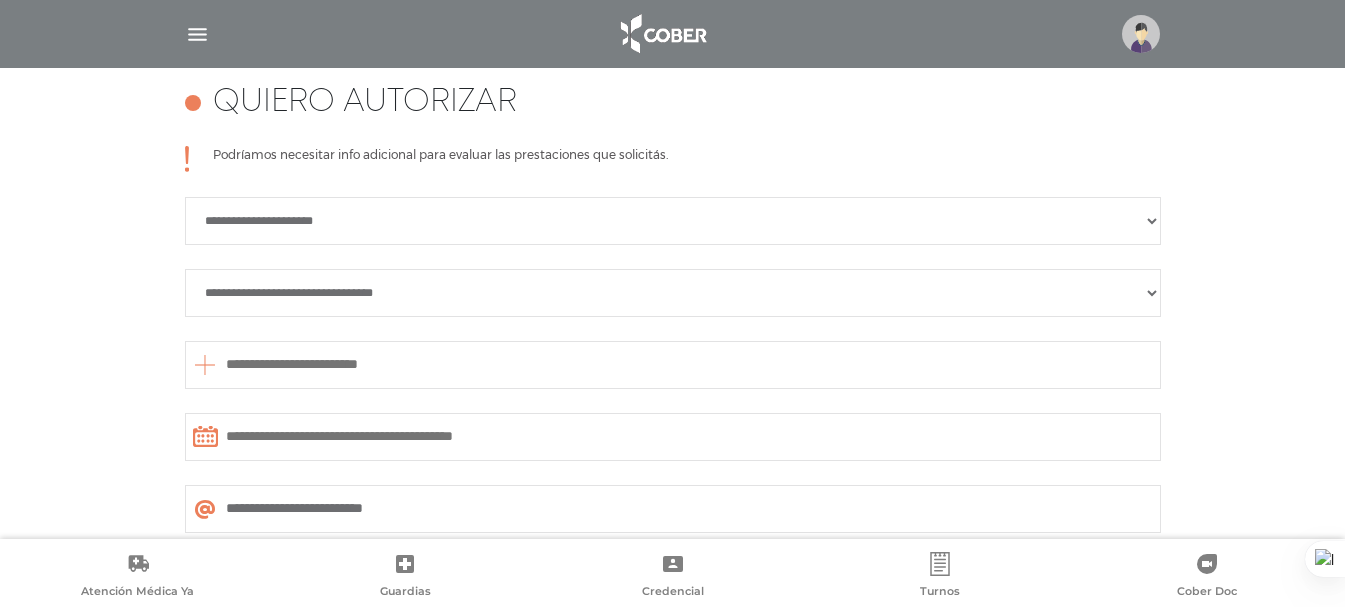 click on "**********" at bounding box center [673, 221] 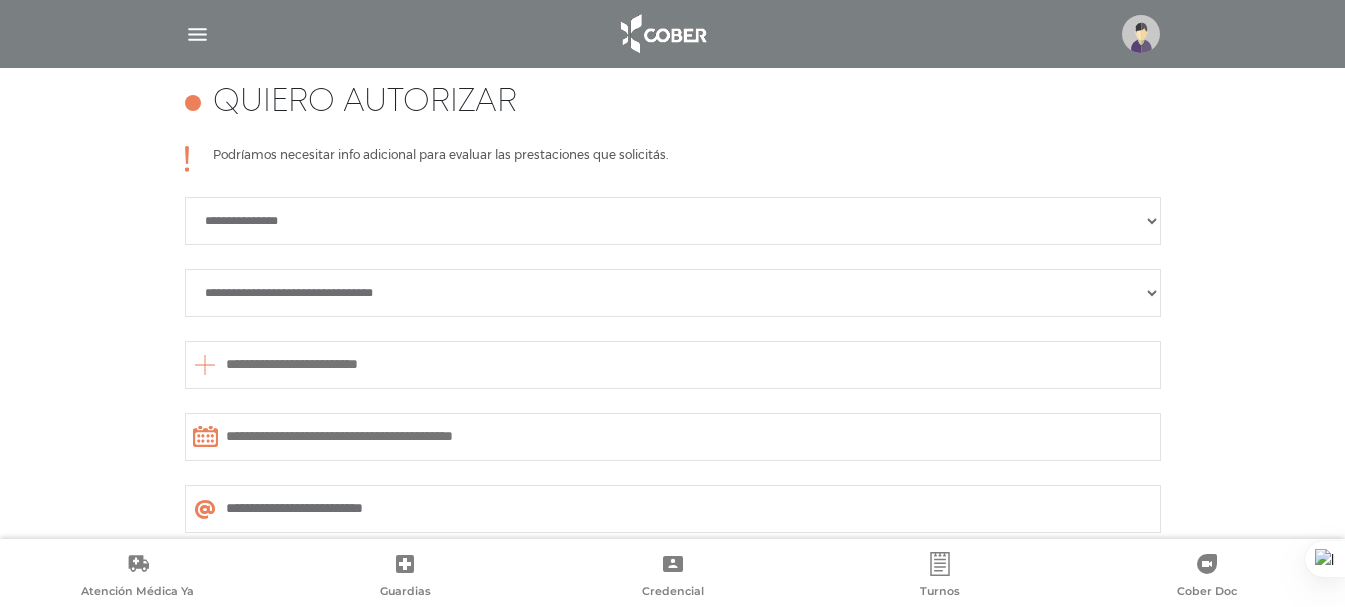click on "**********" at bounding box center (673, 221) 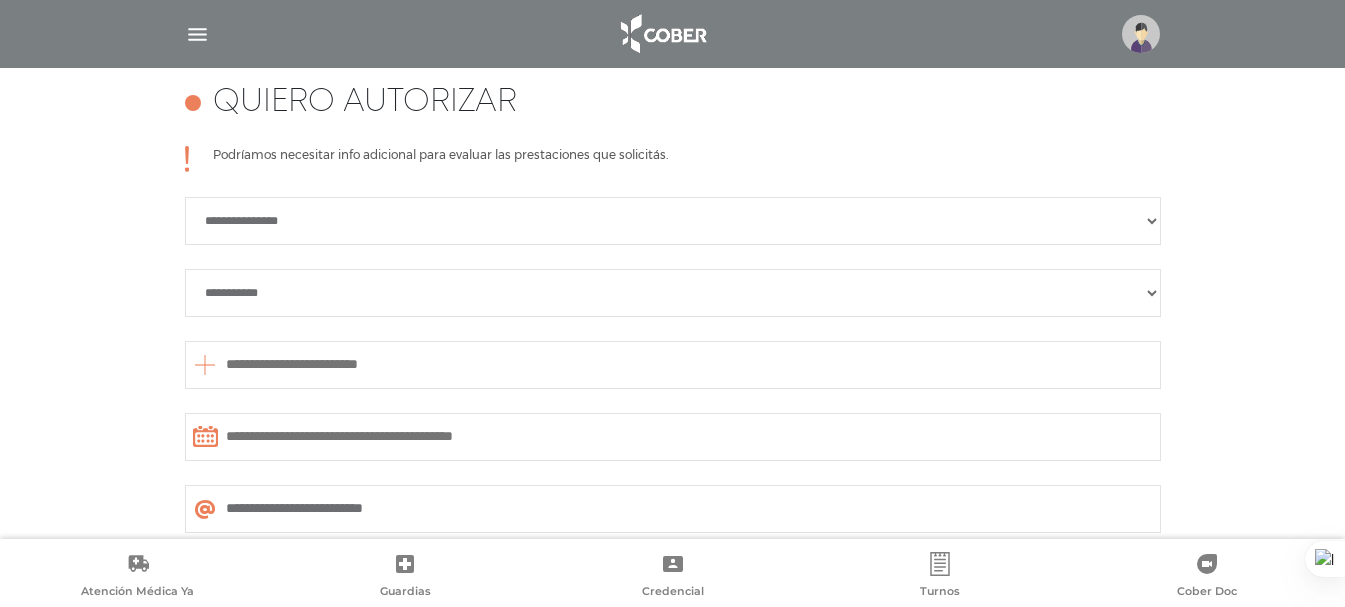 click on "**********" at bounding box center [673, 293] 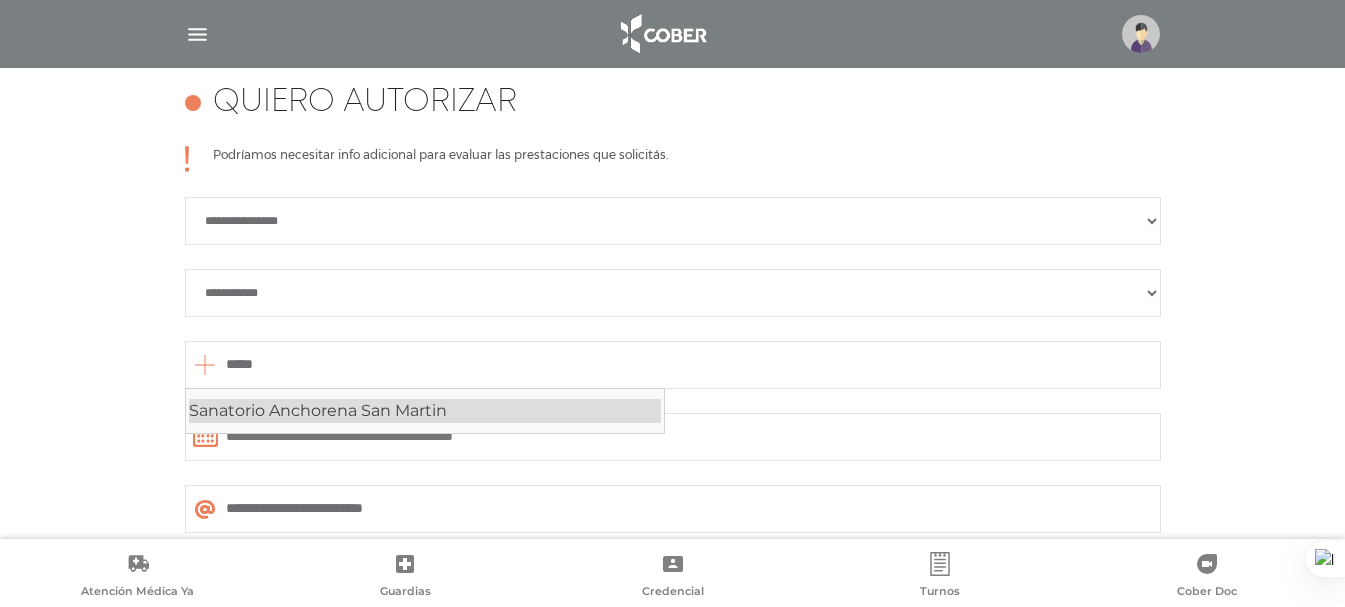 click on "Sanatorio Anchorena San Martin" at bounding box center (425, 411) 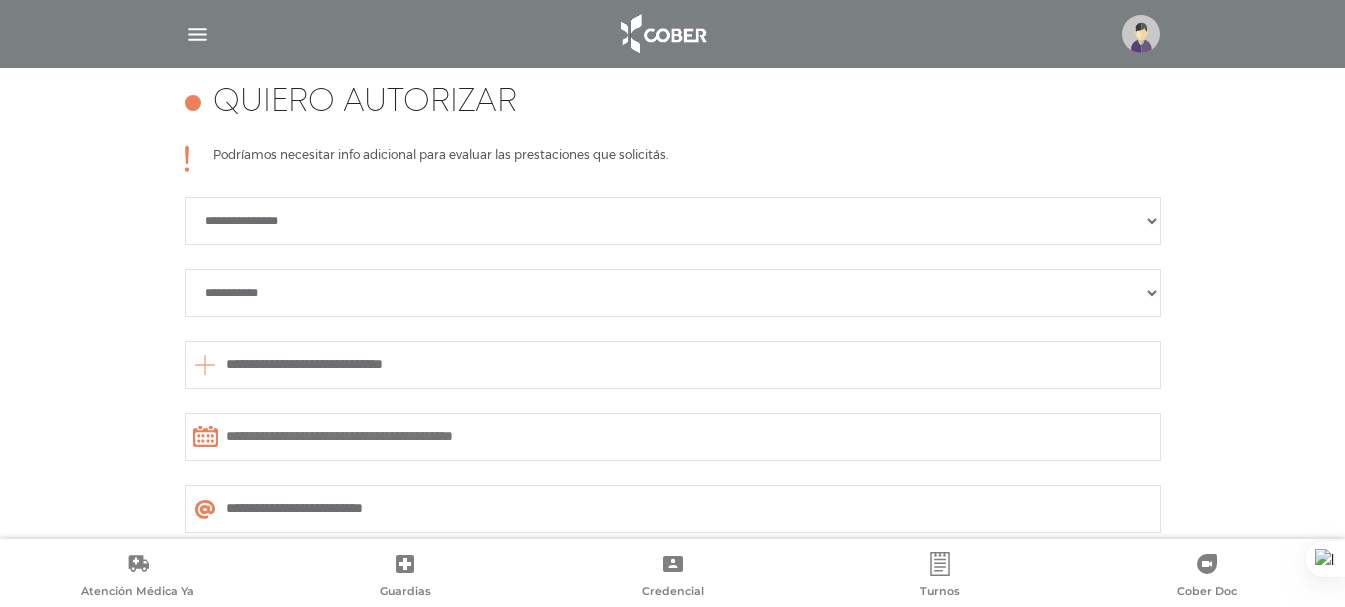 type on "**********" 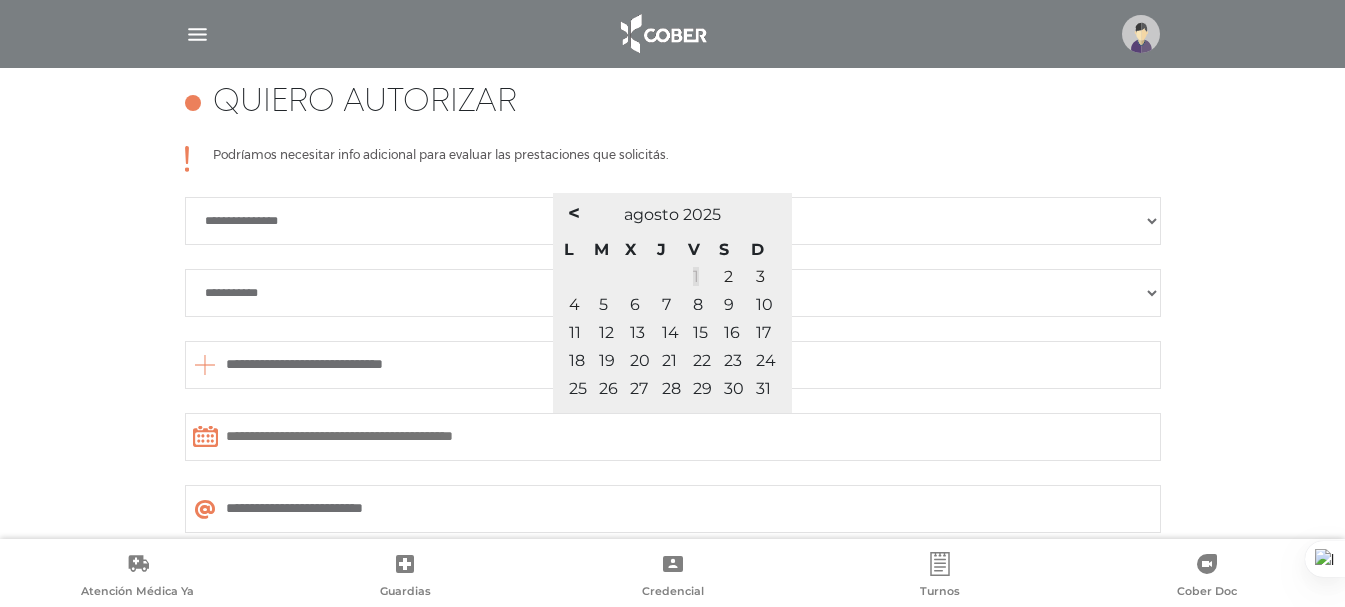 click on "1" at bounding box center (696, 276) 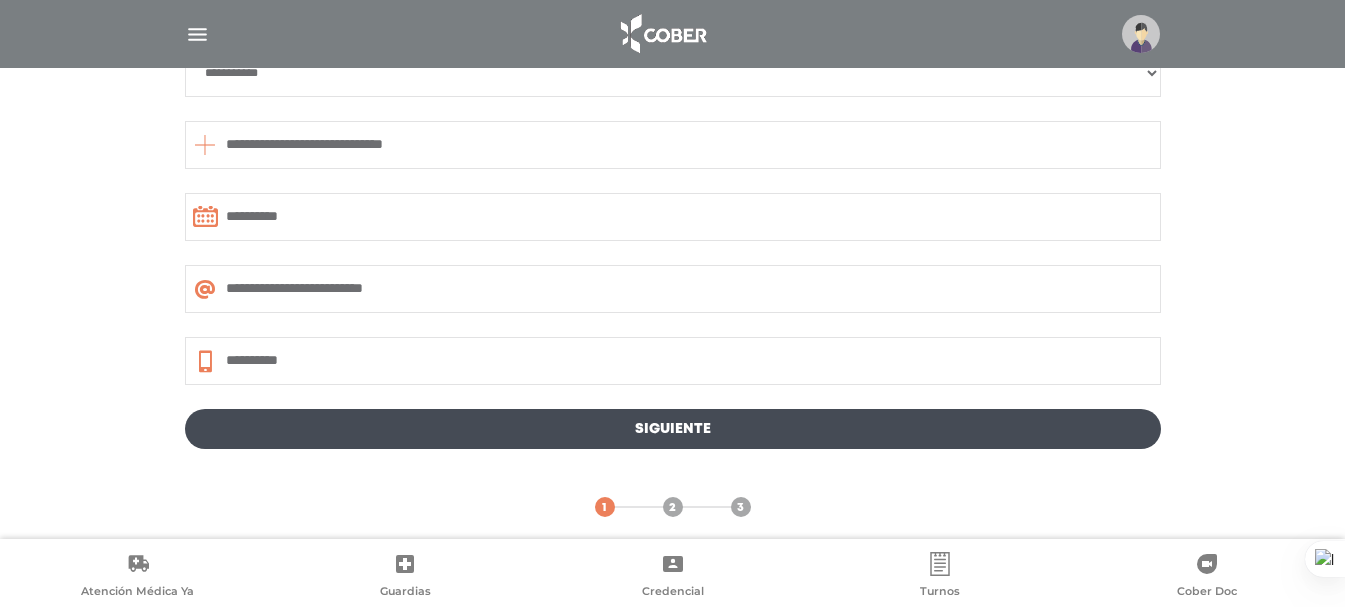 scroll, scrollTop: 1122, scrollLeft: 0, axis: vertical 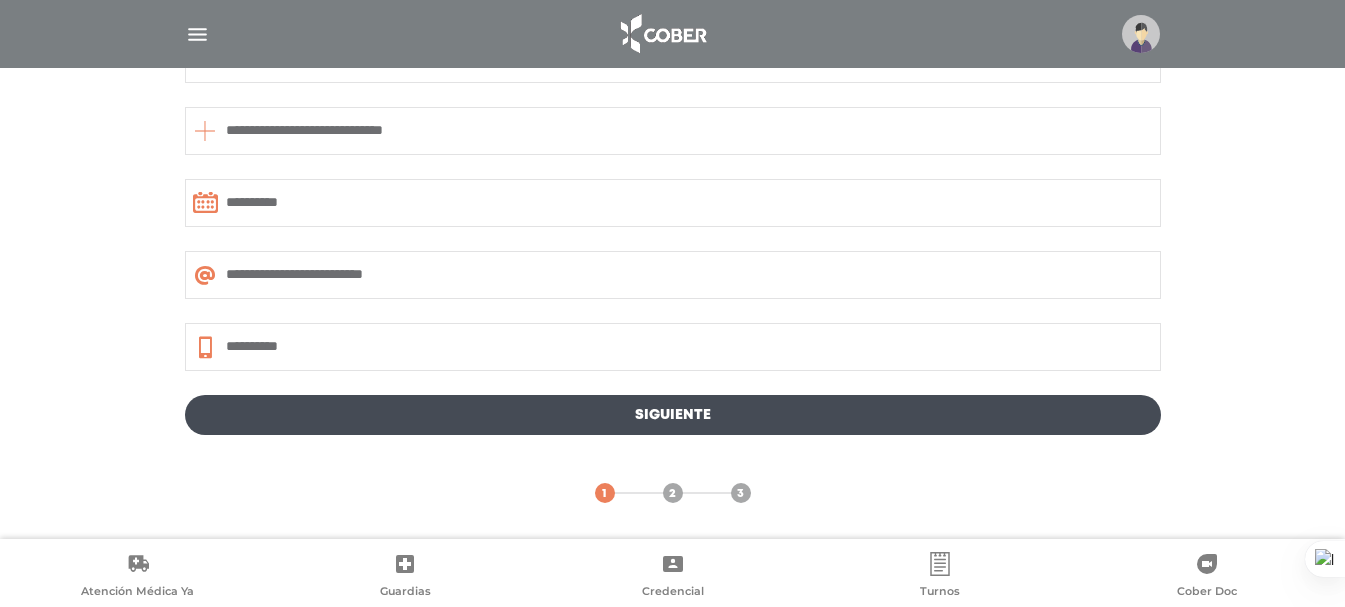 click on "**********" at bounding box center (673, 347) 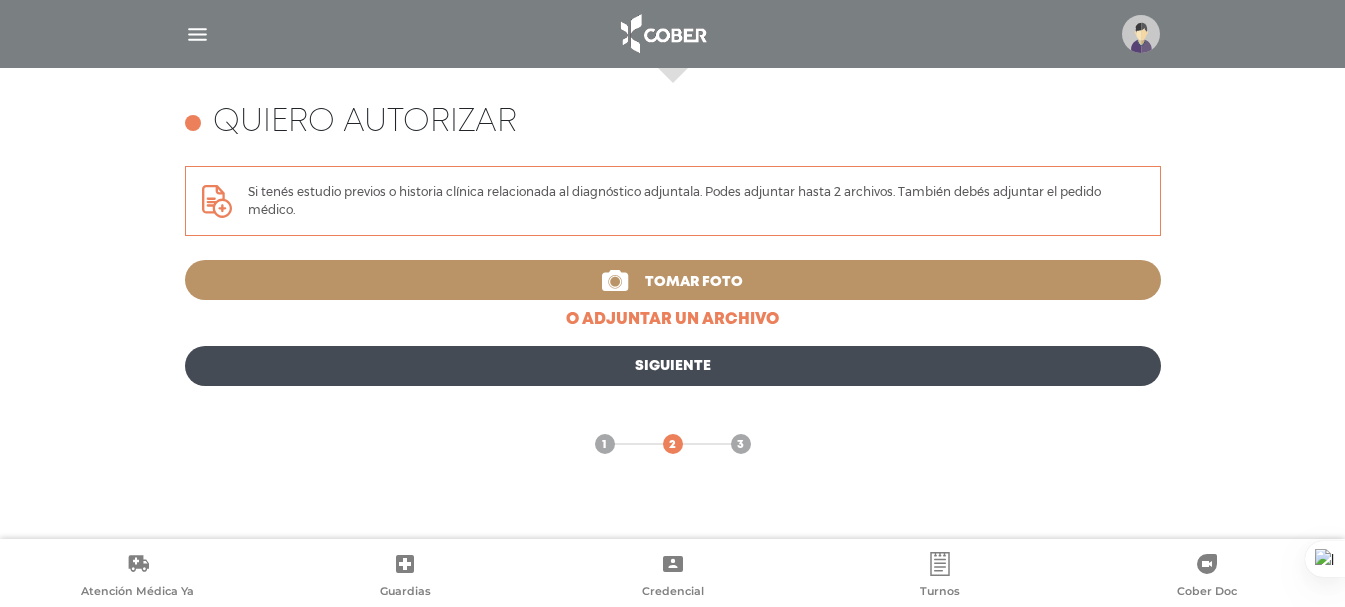 scroll, scrollTop: 819, scrollLeft: 0, axis: vertical 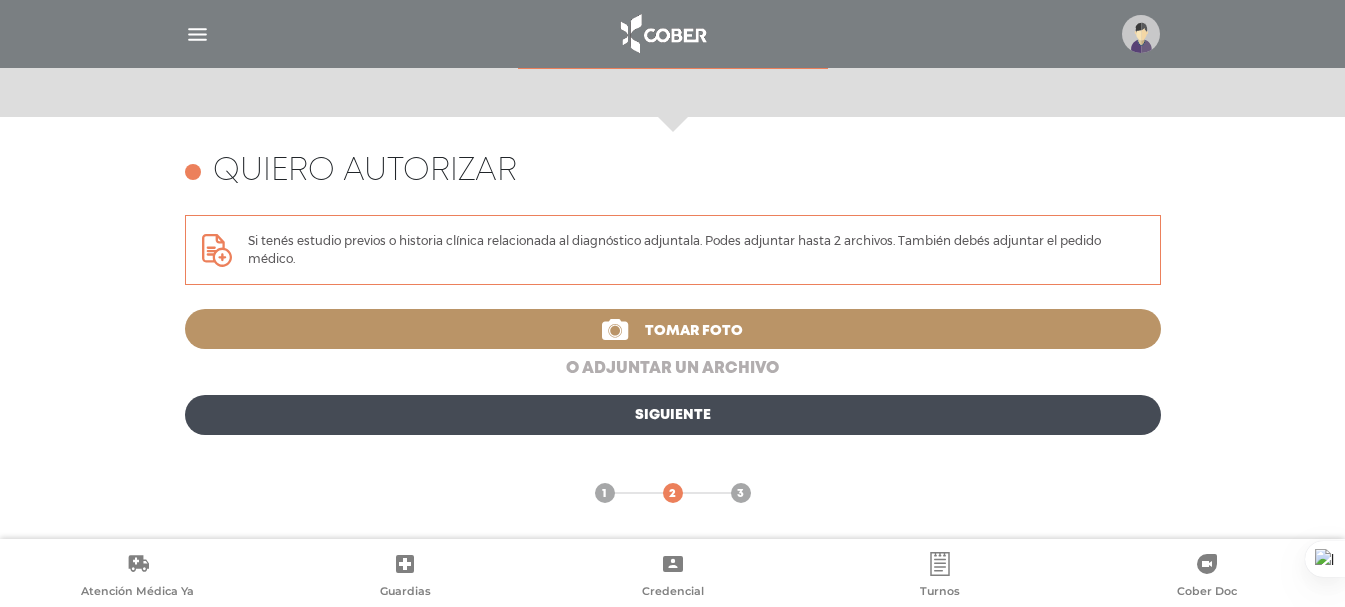 click on "o adjuntar un archivo" at bounding box center [673, 369] 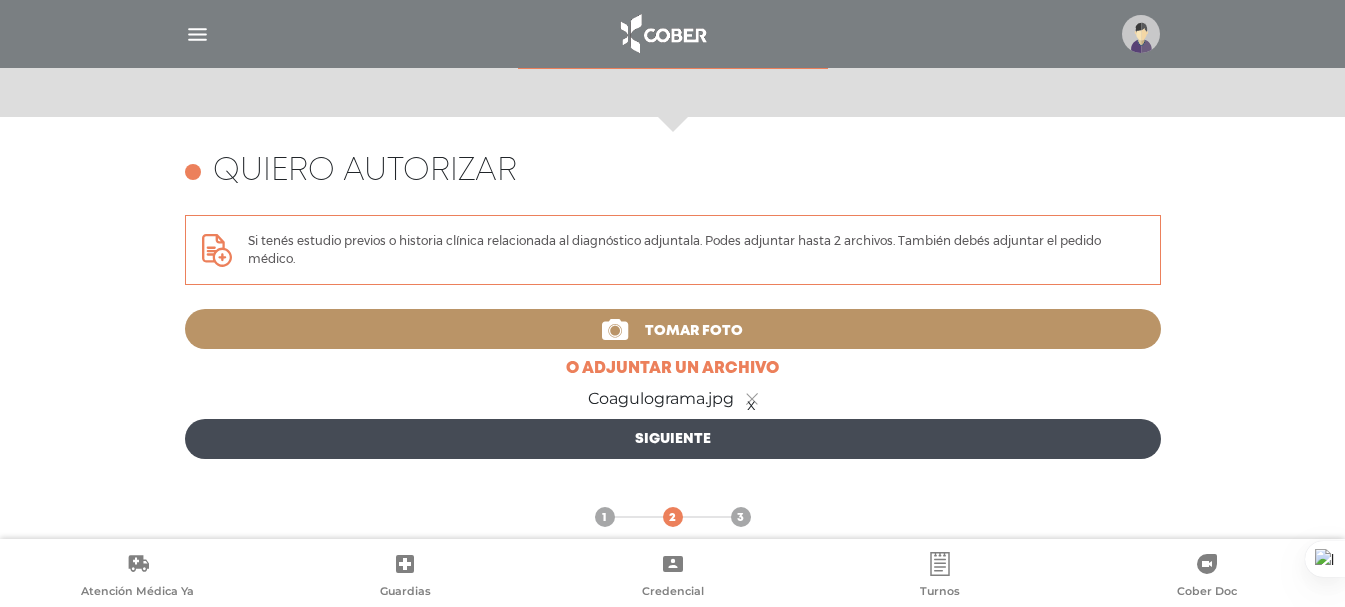 click on "Siguiente" at bounding box center (673, 439) 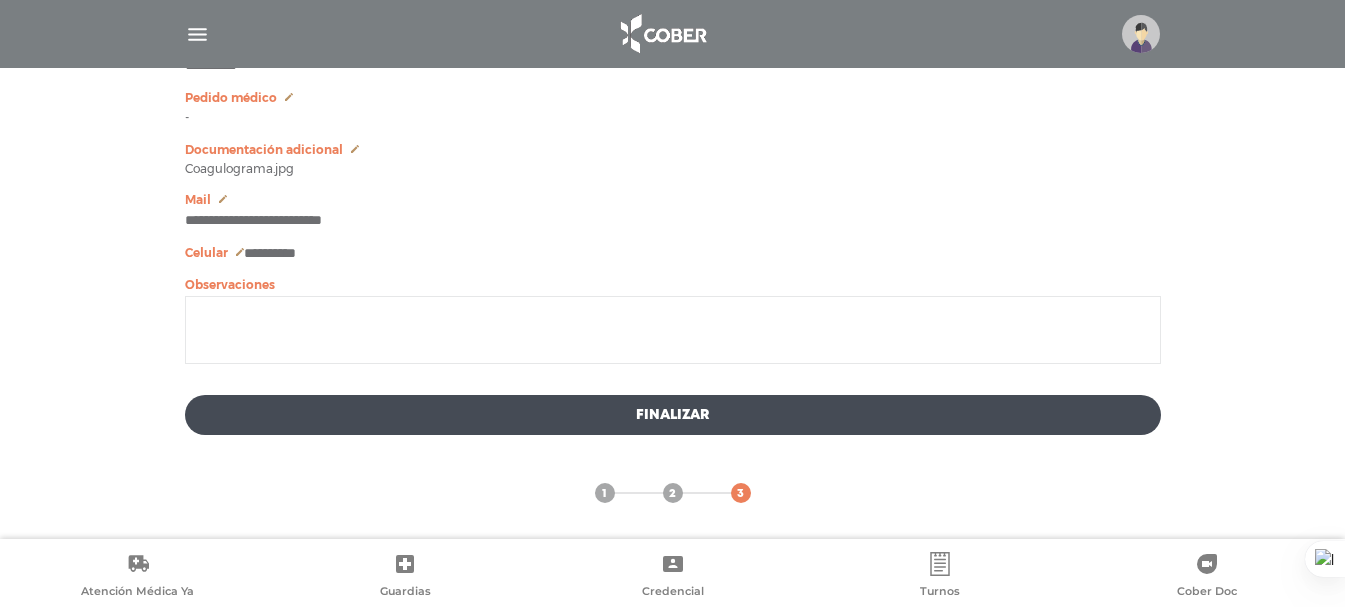 scroll, scrollTop: 1236, scrollLeft: 0, axis: vertical 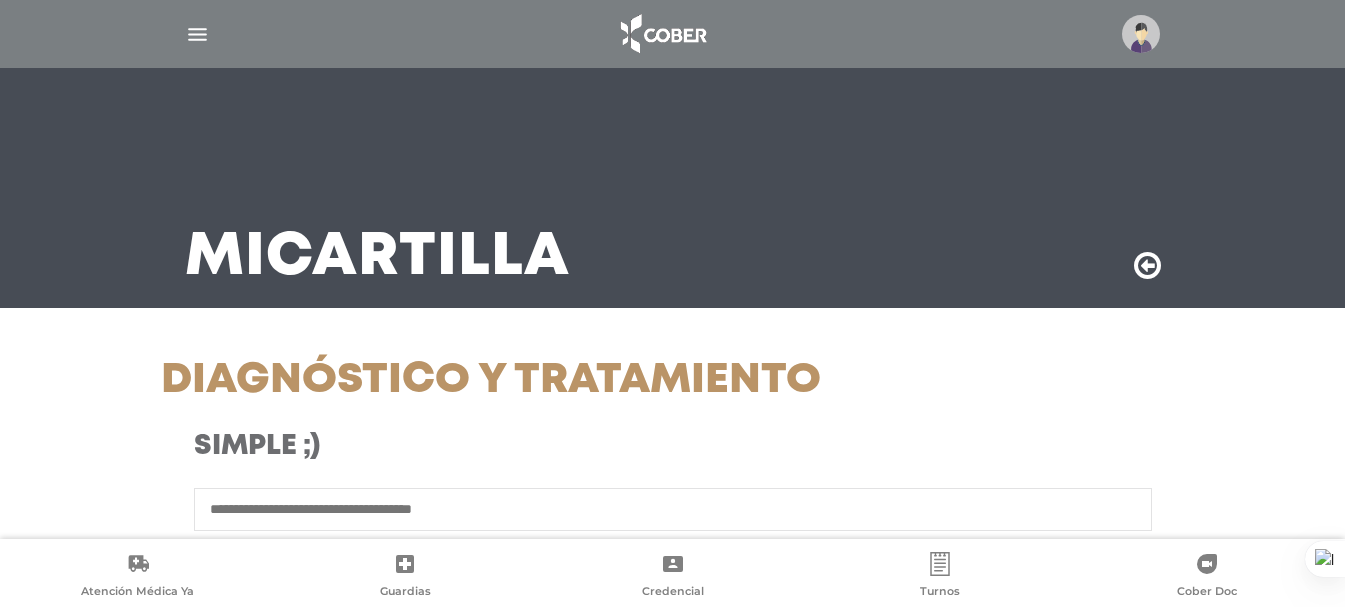 click at bounding box center [1141, 34] 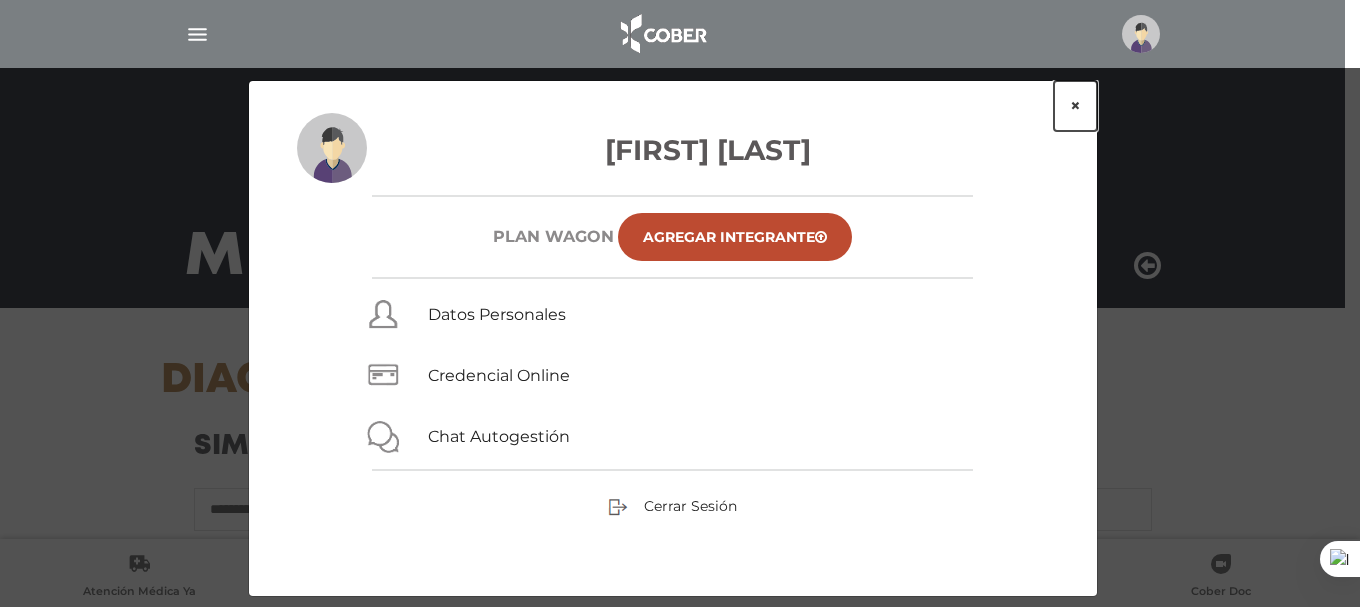 click on "×" at bounding box center (1075, 106) 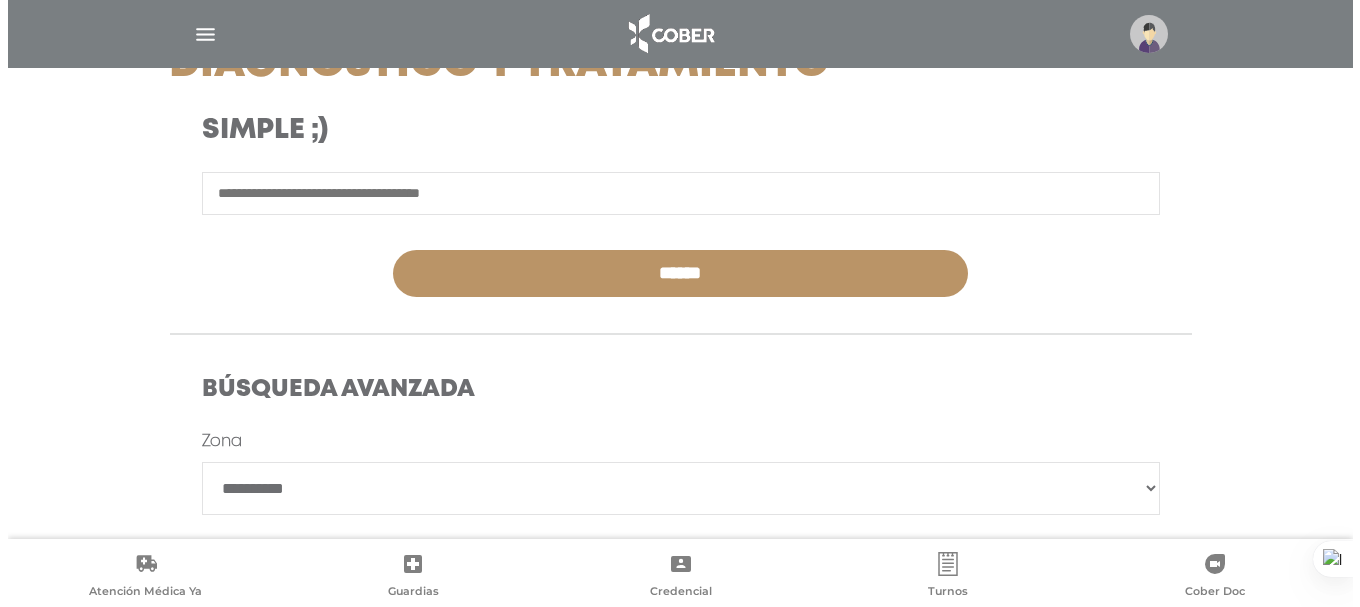 scroll, scrollTop: 44, scrollLeft: 0, axis: vertical 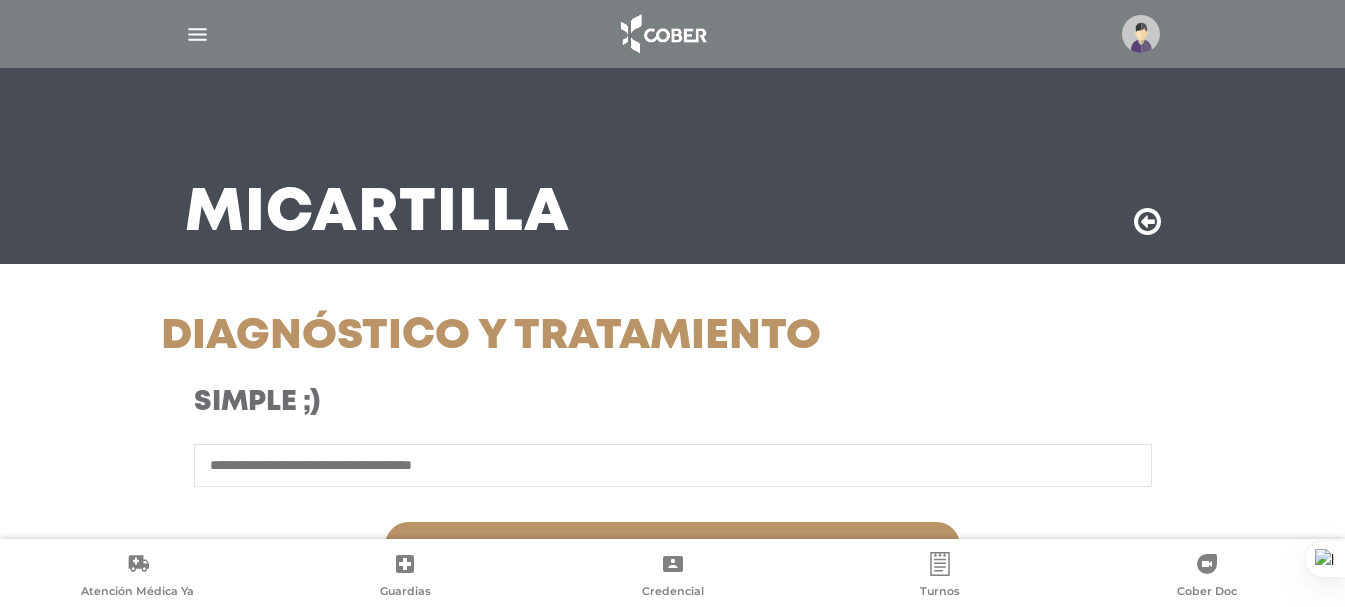 click at bounding box center [197, 34] 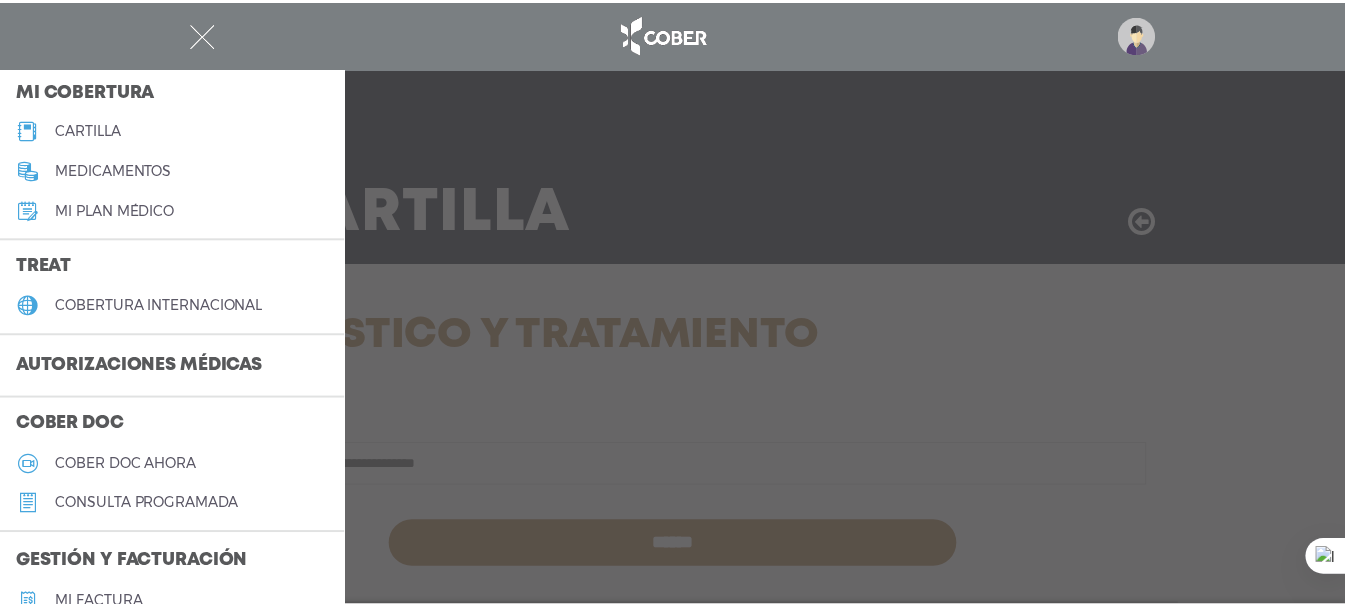 scroll, scrollTop: 300, scrollLeft: 0, axis: vertical 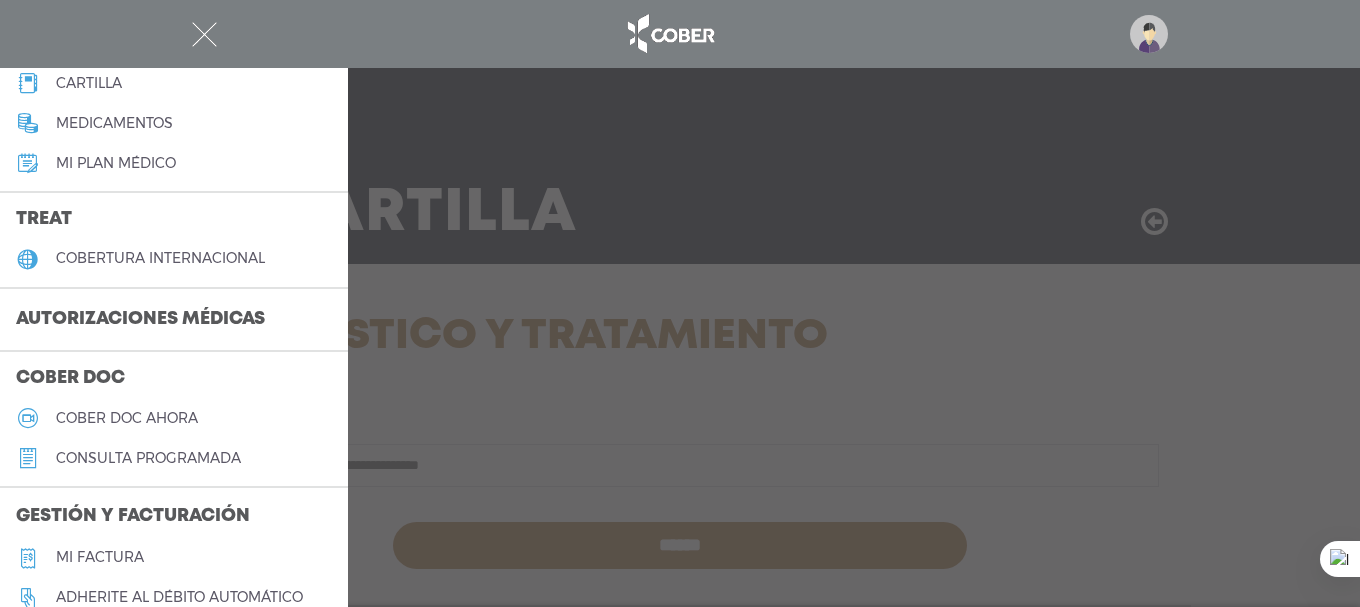 click on "Autorizaciones médicas" at bounding box center (140, 320) 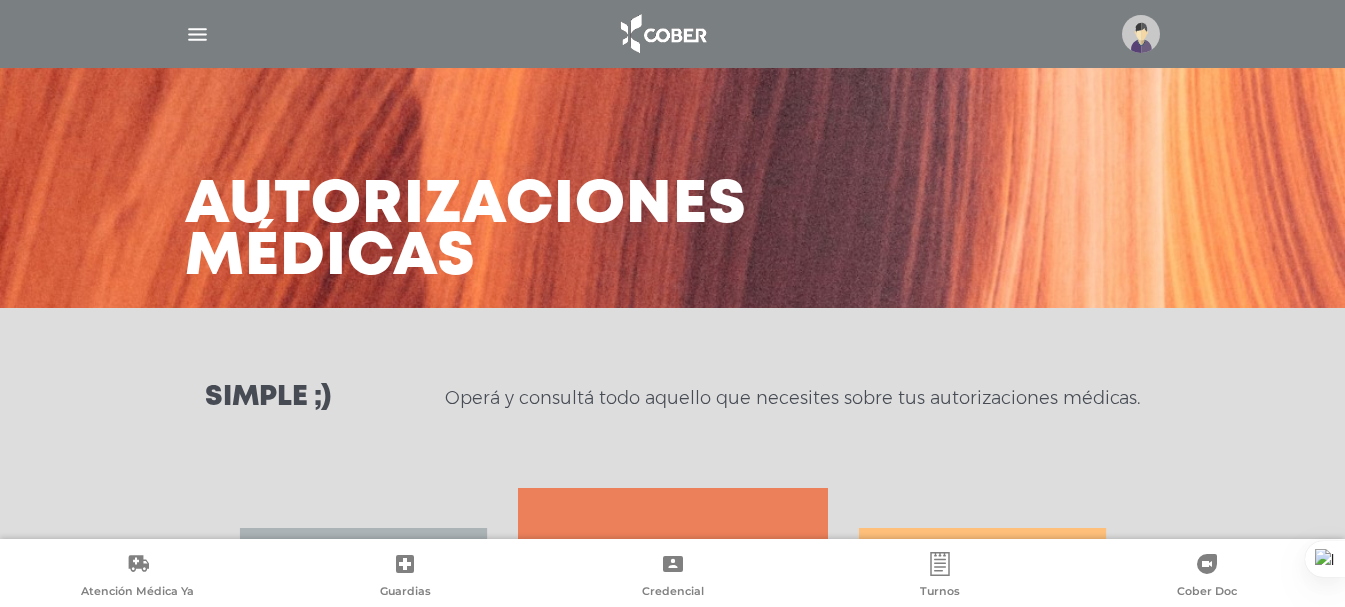 scroll, scrollTop: 300, scrollLeft: 0, axis: vertical 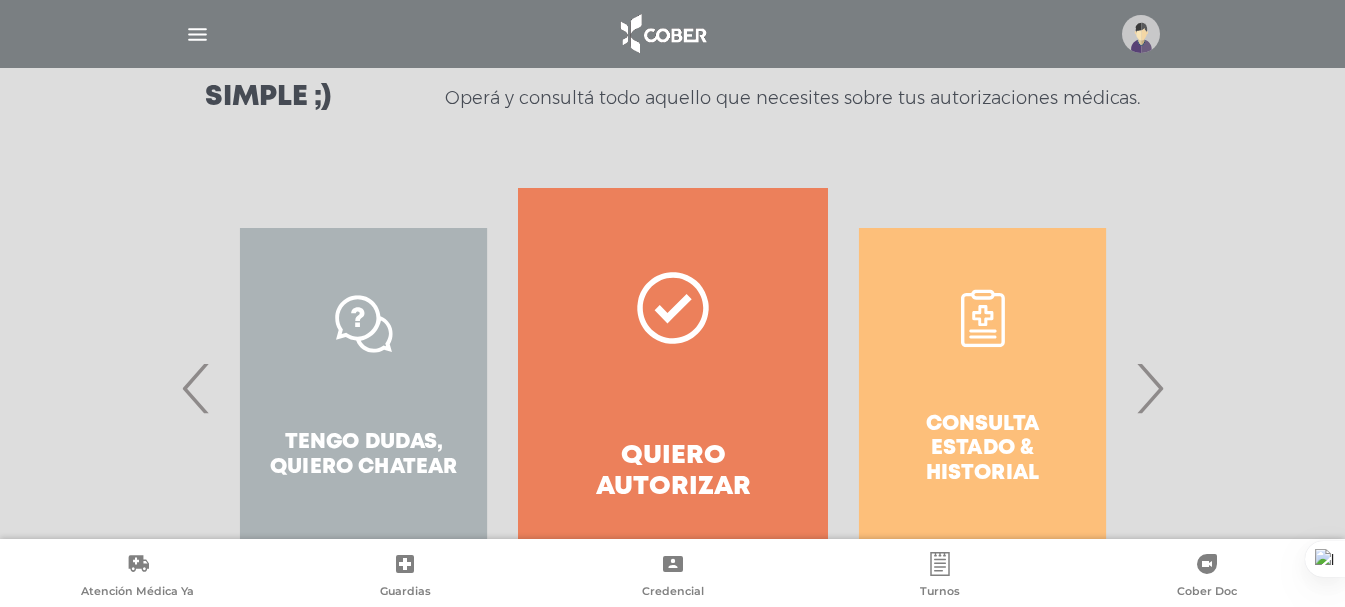 click on "Consulta estado & historial" at bounding box center (982, 388) 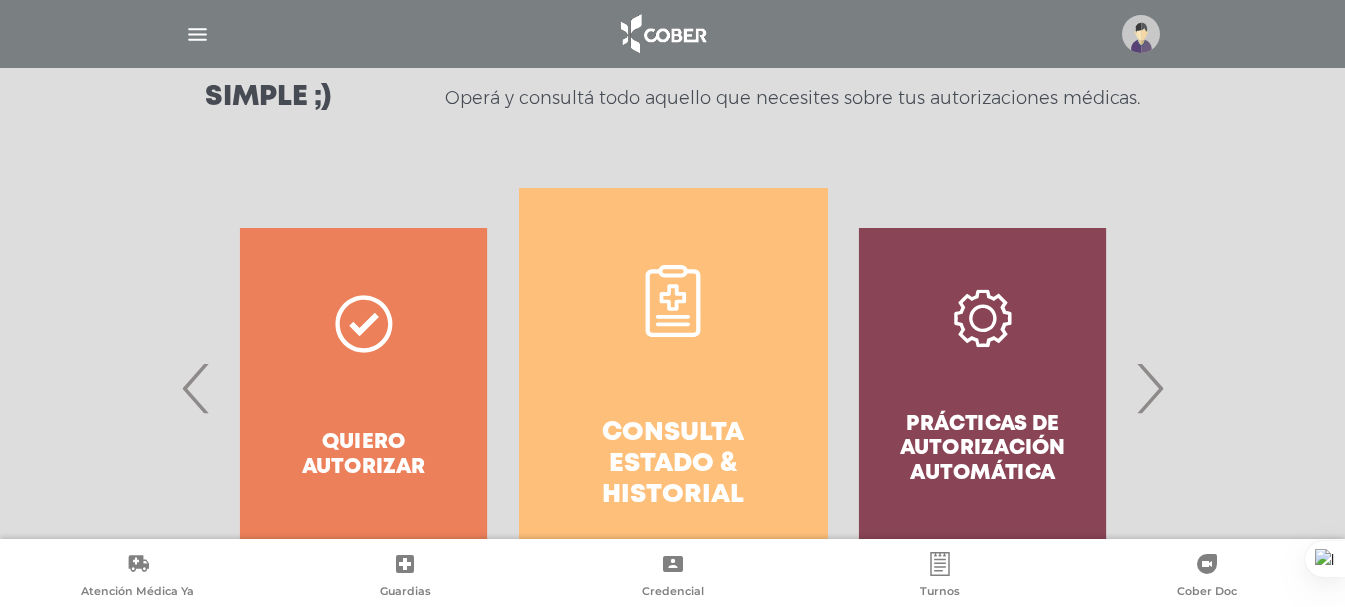 click on "Consulta estado & historial" at bounding box center (673, 388) 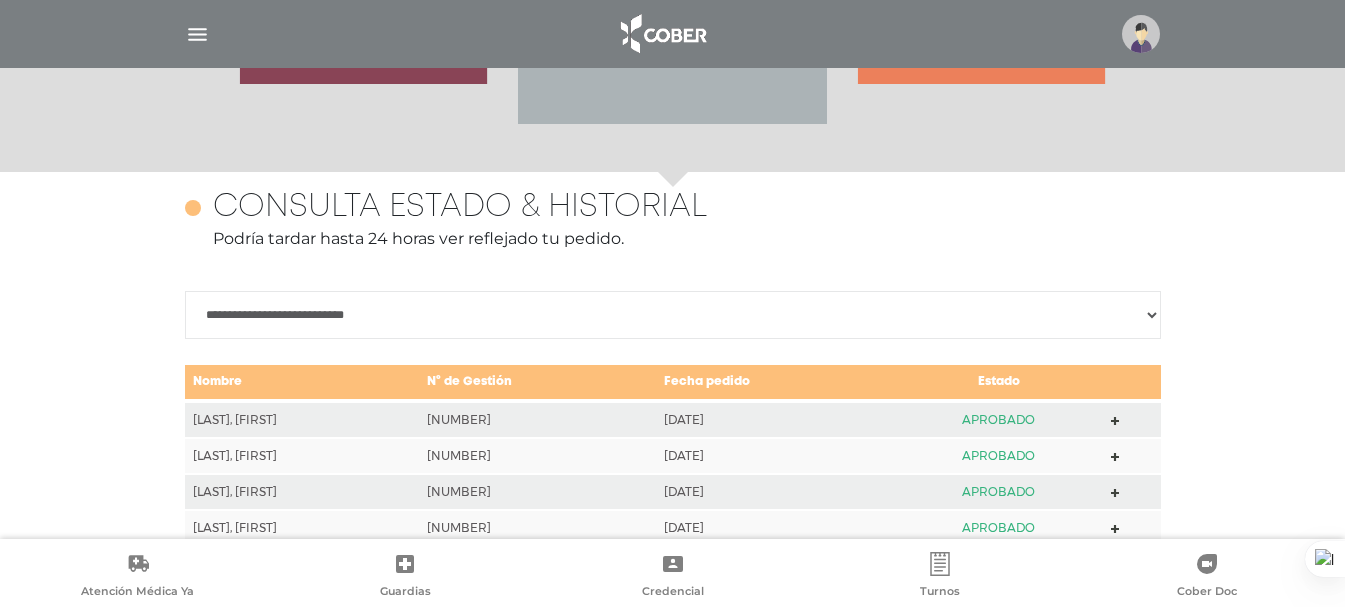 scroll, scrollTop: 868, scrollLeft: 0, axis: vertical 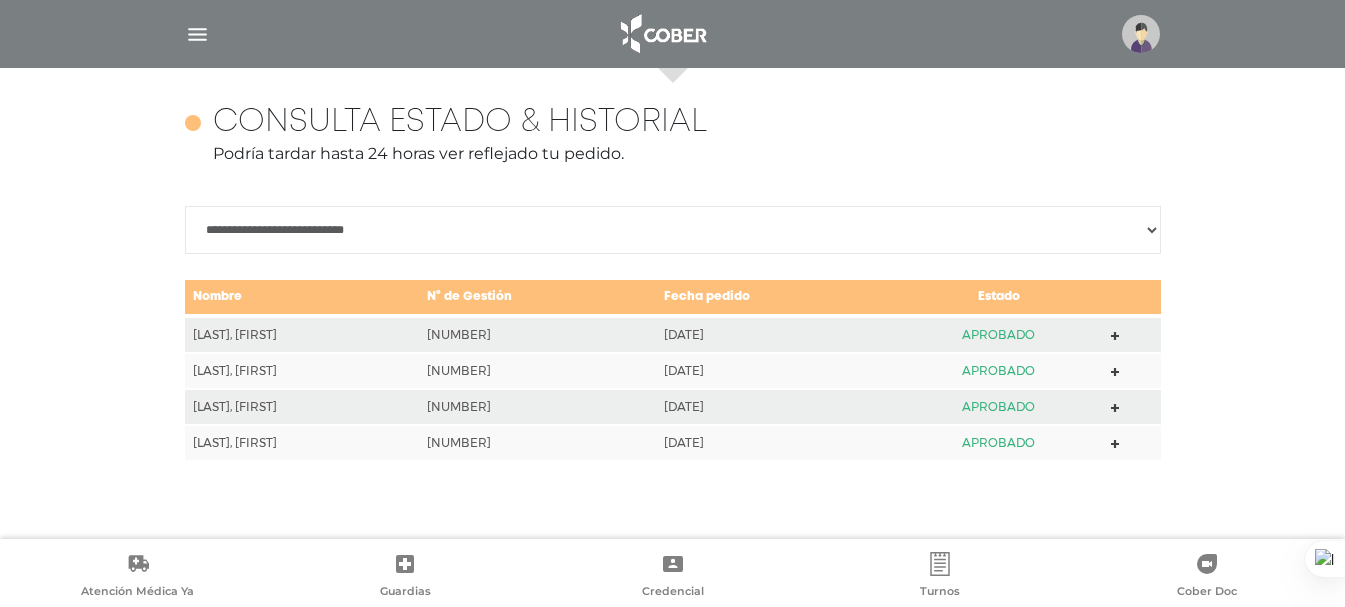 drag, startPoint x: 1121, startPoint y: 334, endPoint x: 1115, endPoint y: 367, distance: 33.54102 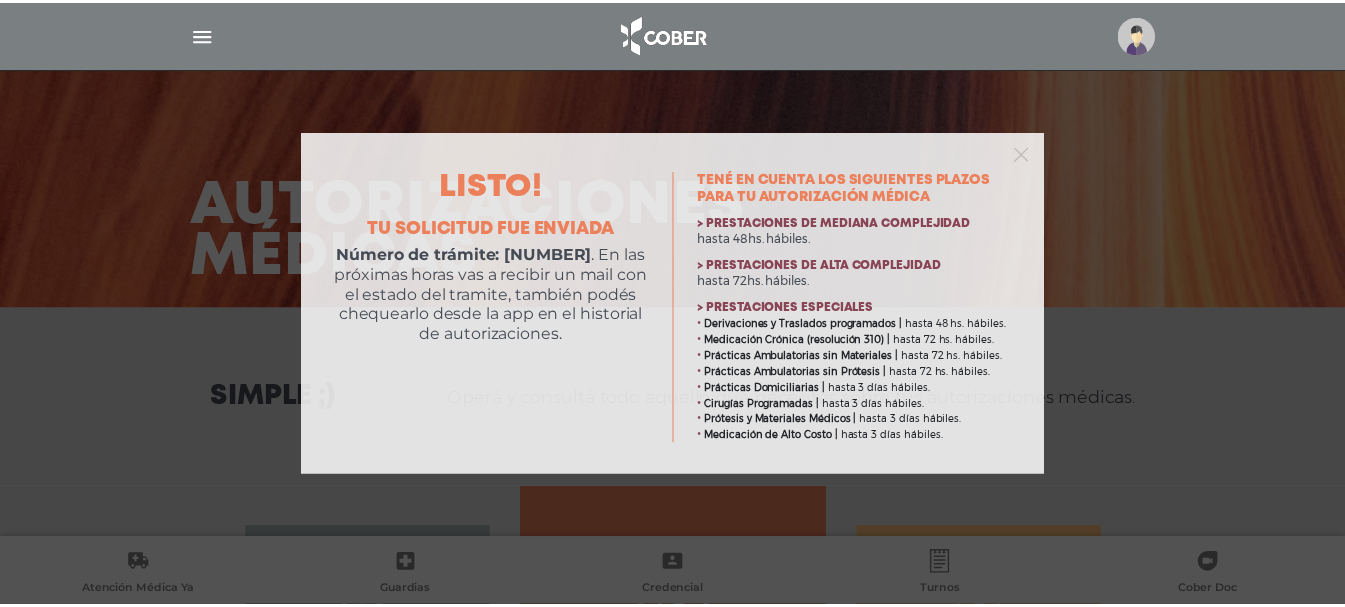 scroll, scrollTop: 0, scrollLeft: 0, axis: both 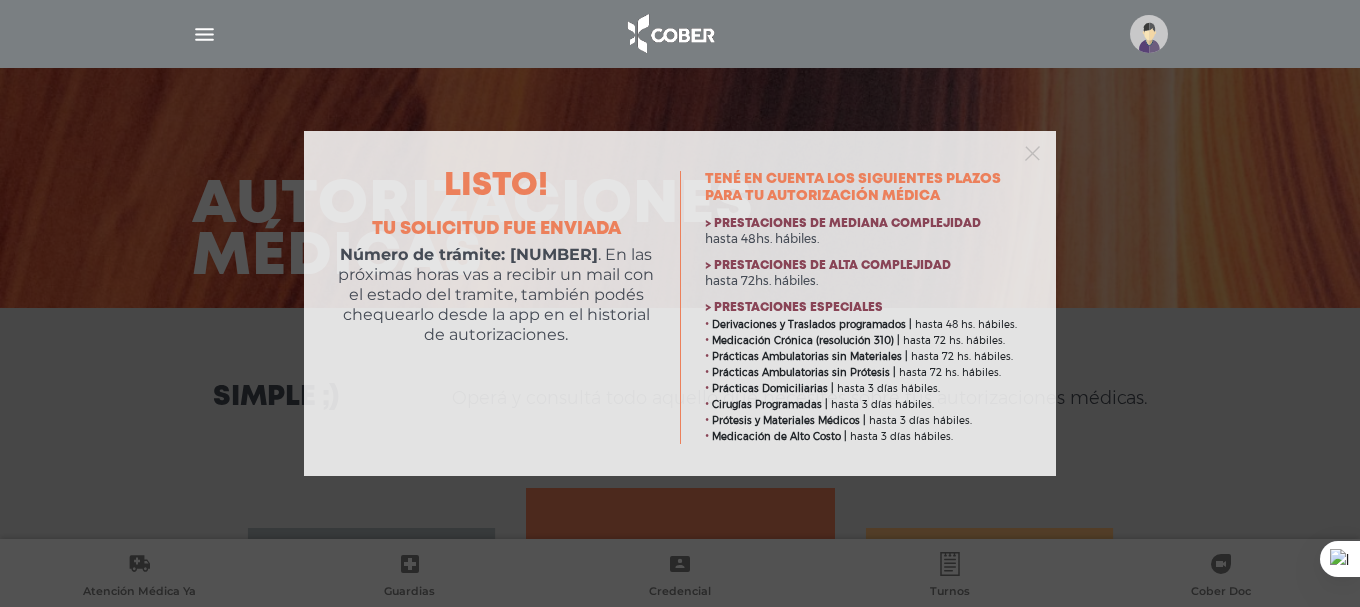 click at bounding box center (680, 151) 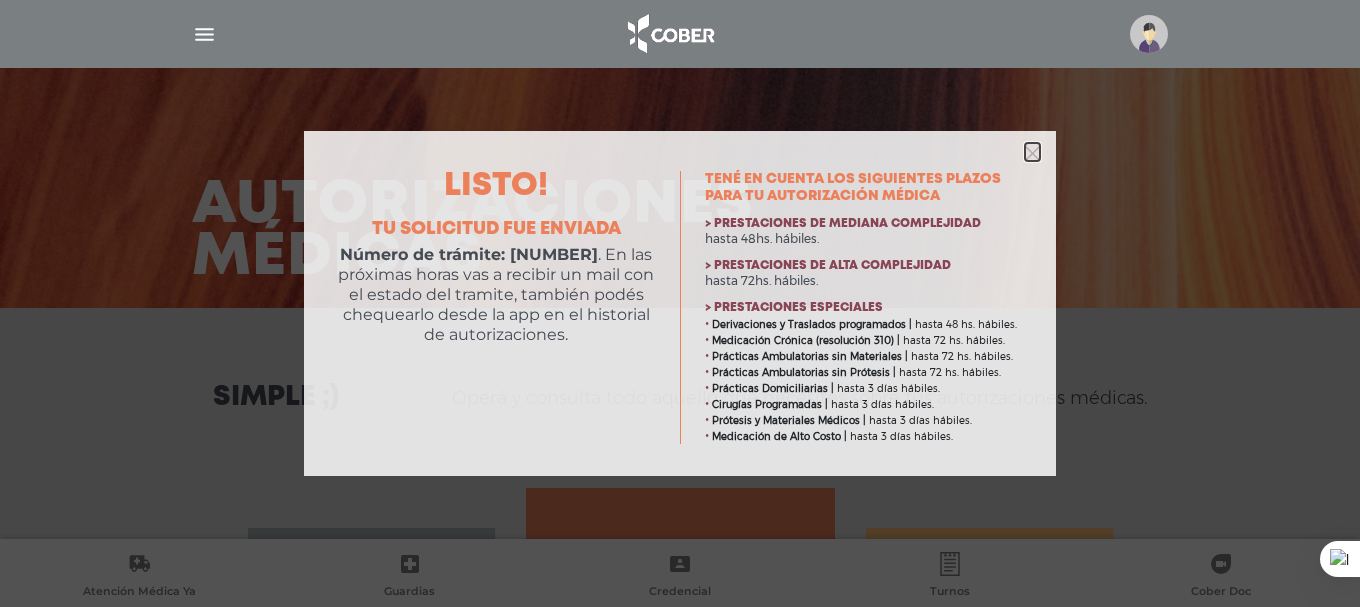 click 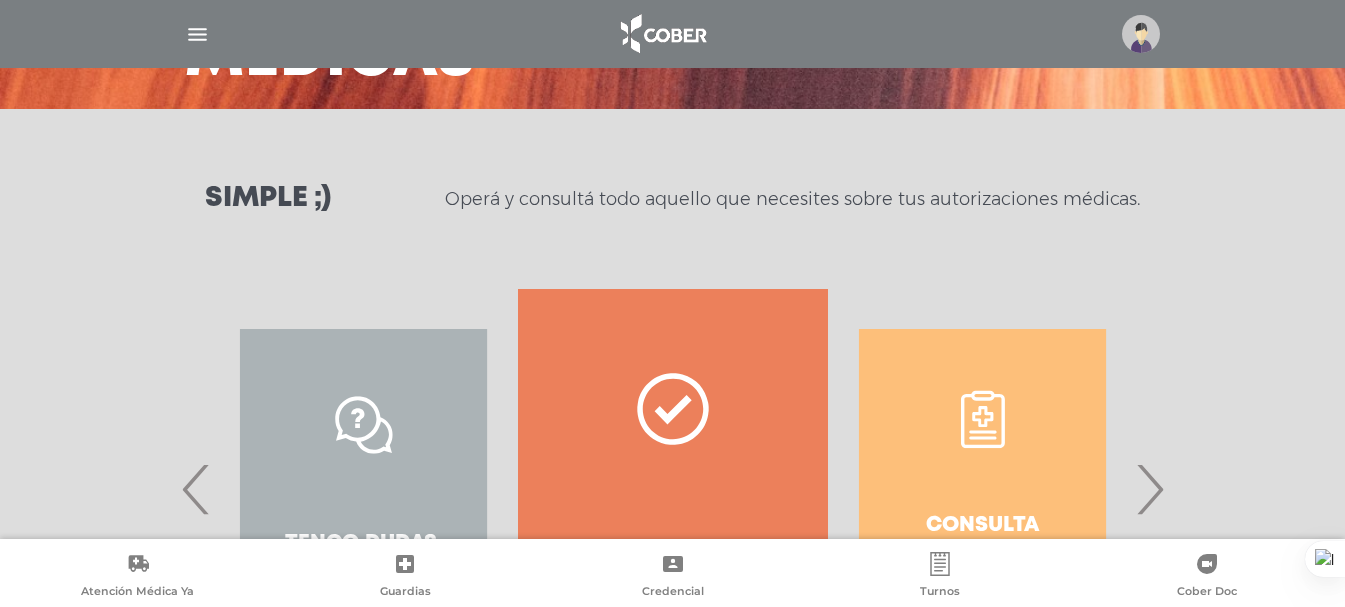 scroll, scrollTop: 300, scrollLeft: 0, axis: vertical 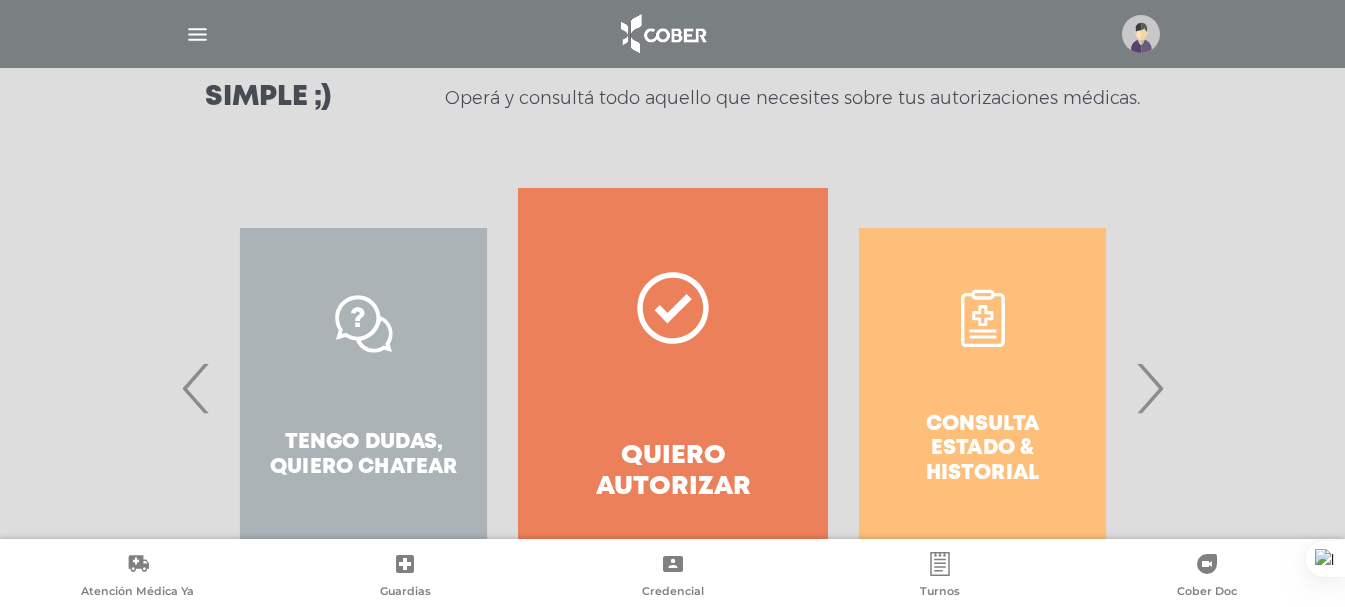 click on "Quiero autorizar" at bounding box center (672, 388) 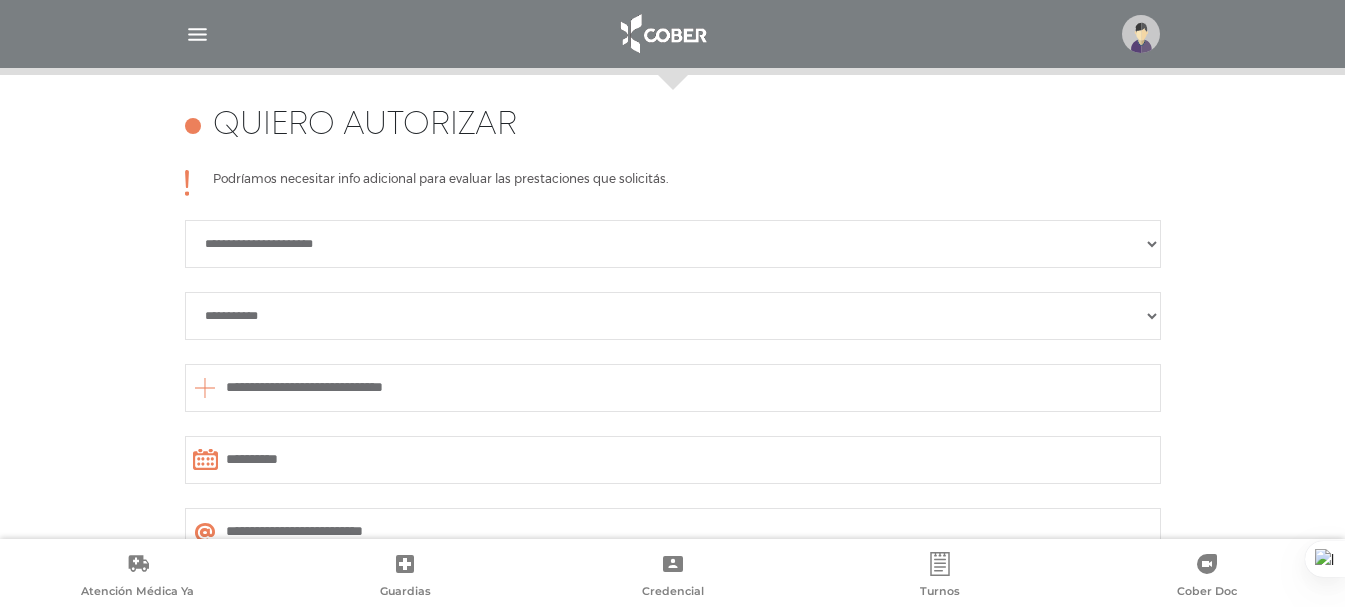 scroll, scrollTop: 888, scrollLeft: 0, axis: vertical 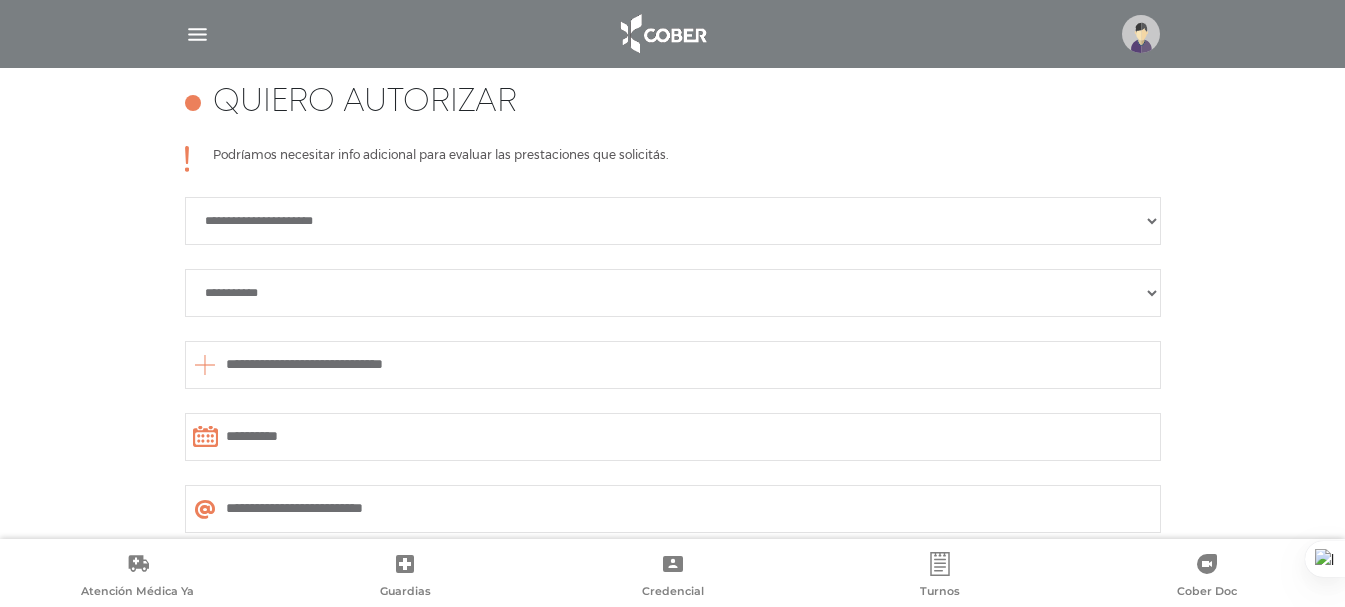 click on "**********" at bounding box center (673, 221) 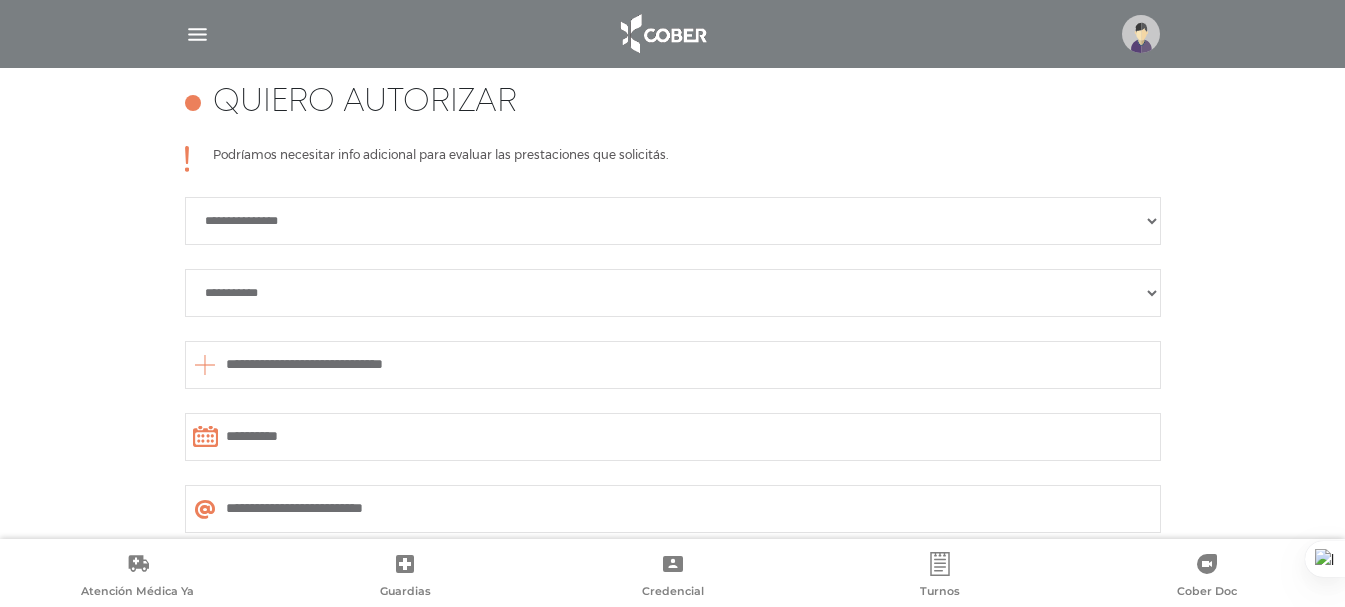click on "**********" at bounding box center (673, 221) 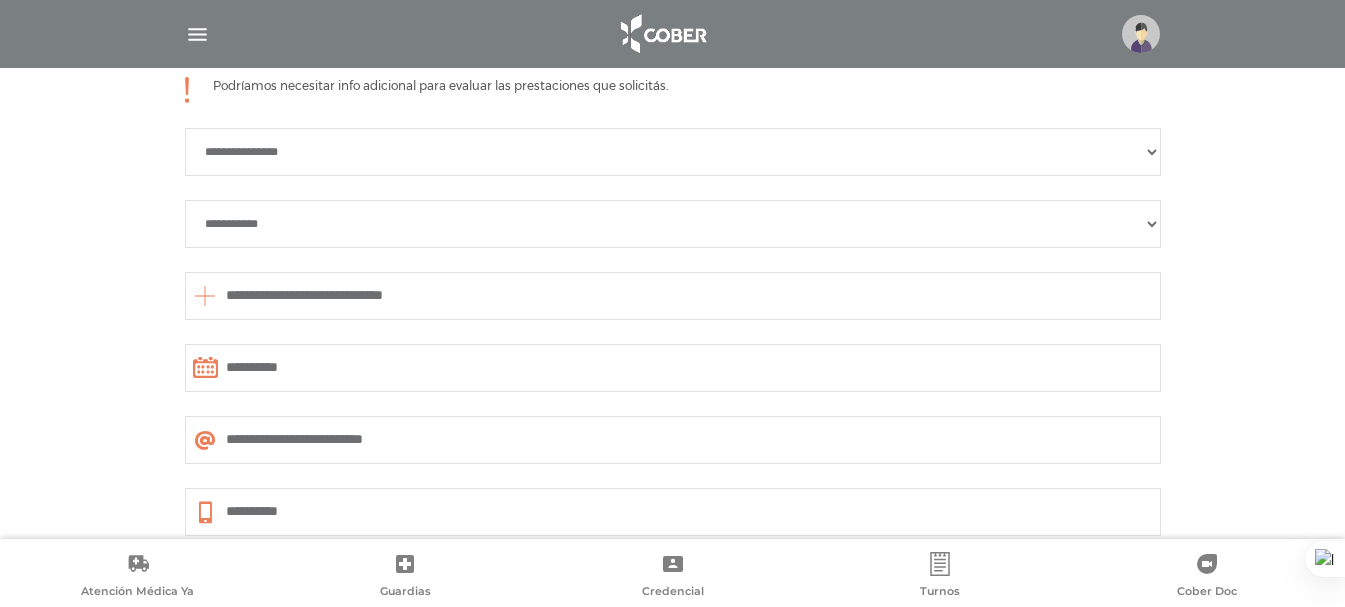 scroll, scrollTop: 988, scrollLeft: 0, axis: vertical 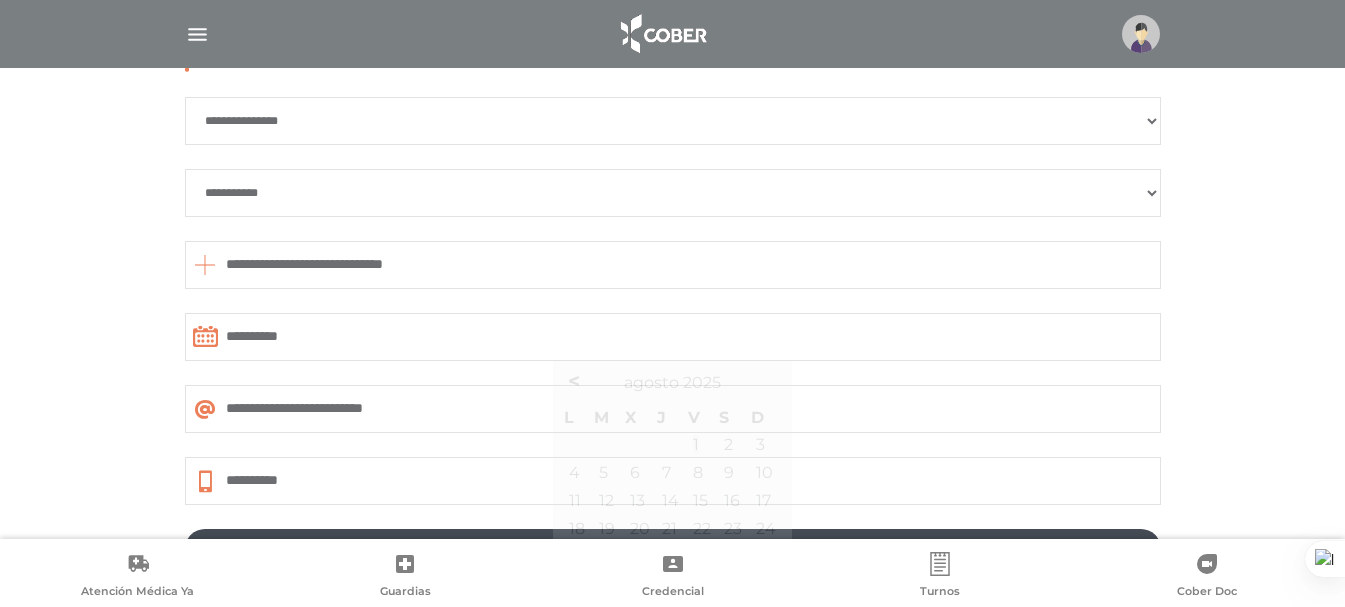 click on "**********" at bounding box center [673, 337] 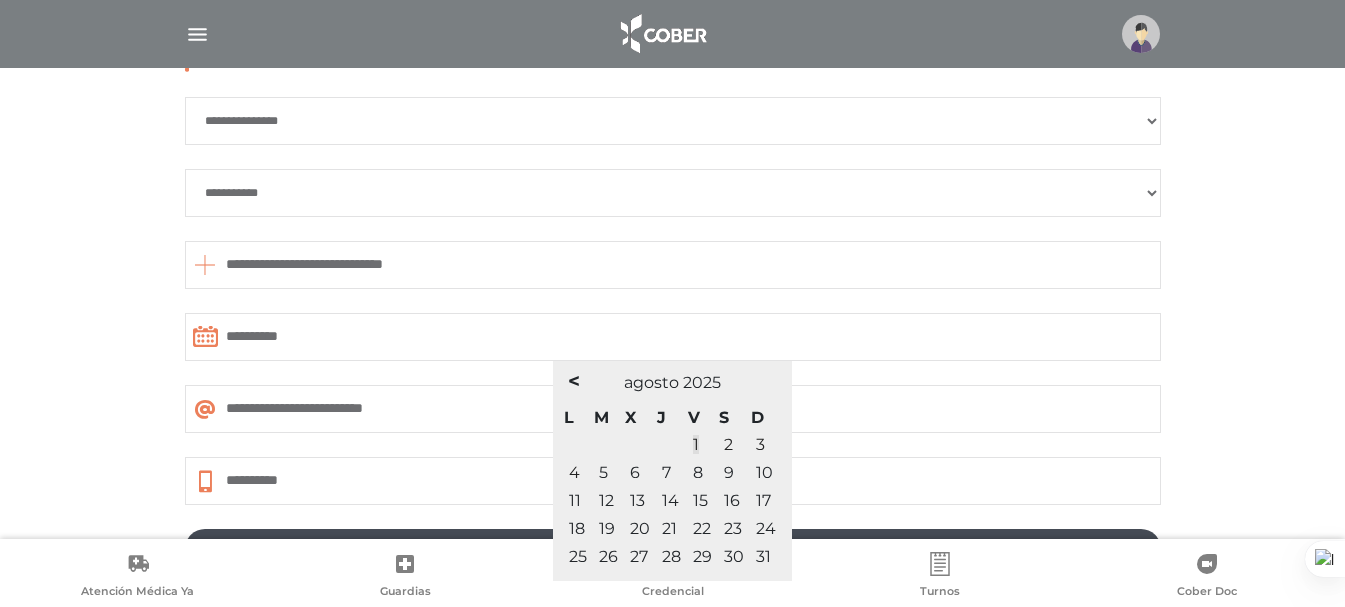 click on "5" at bounding box center [603, 472] 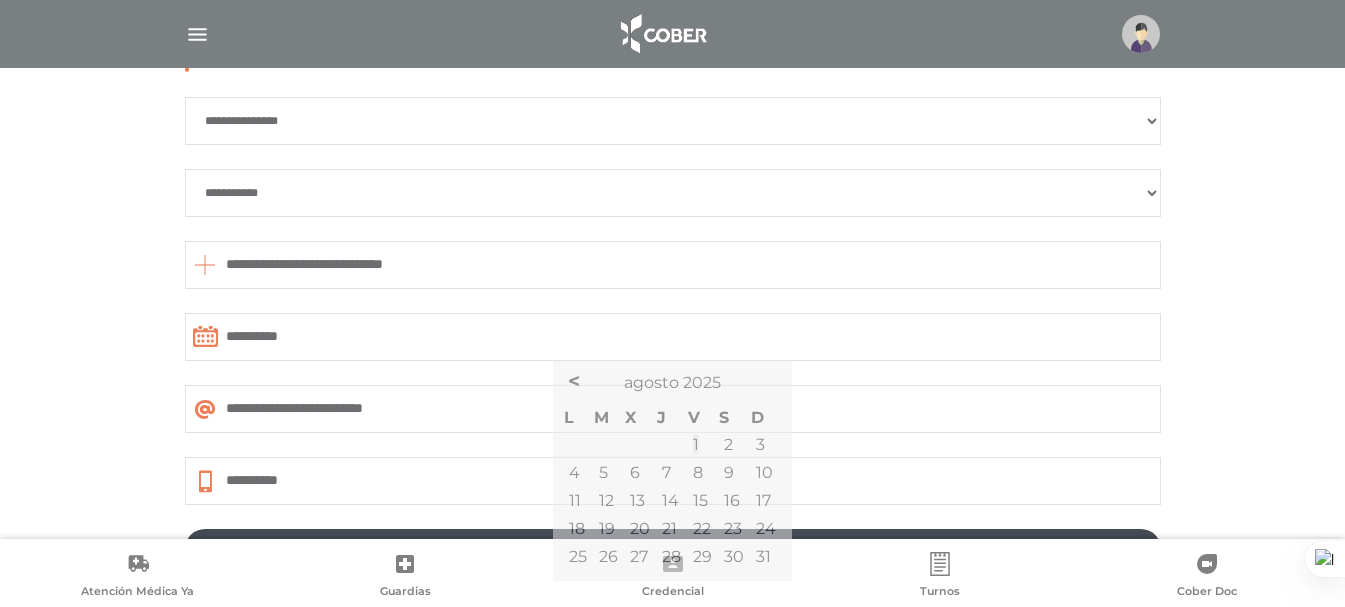 drag, startPoint x: 1089, startPoint y: 189, endPoint x: 1076, endPoint y: 192, distance: 13.341664 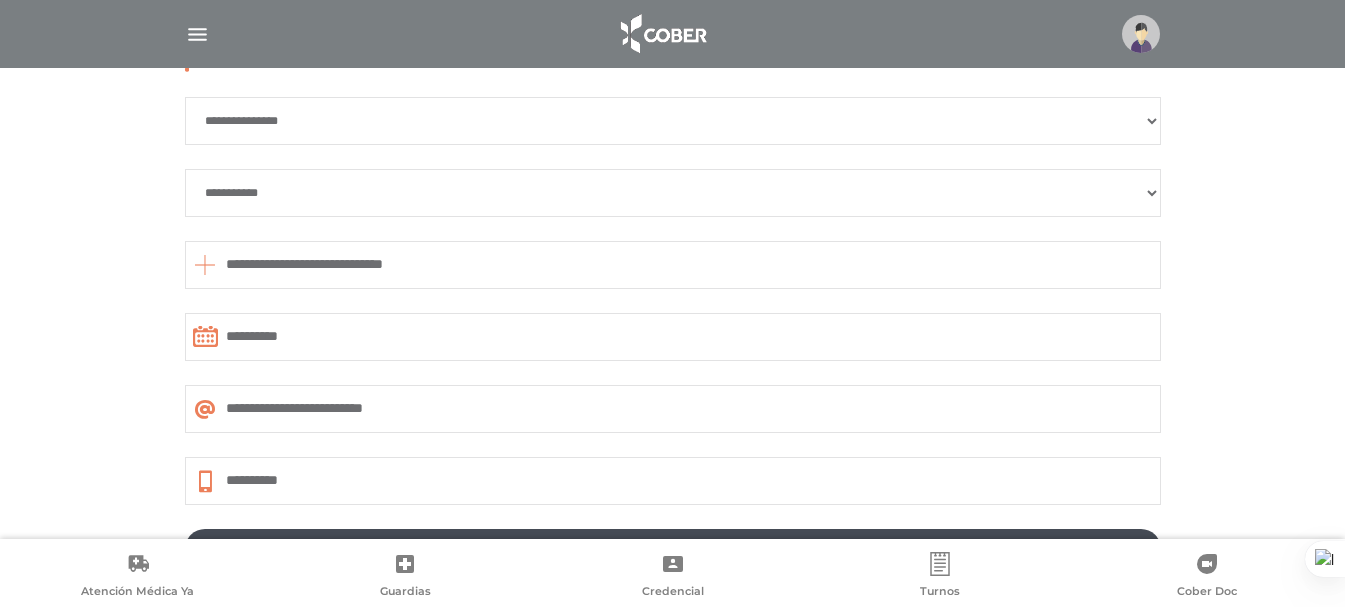 click on "**********" at bounding box center [673, 193] 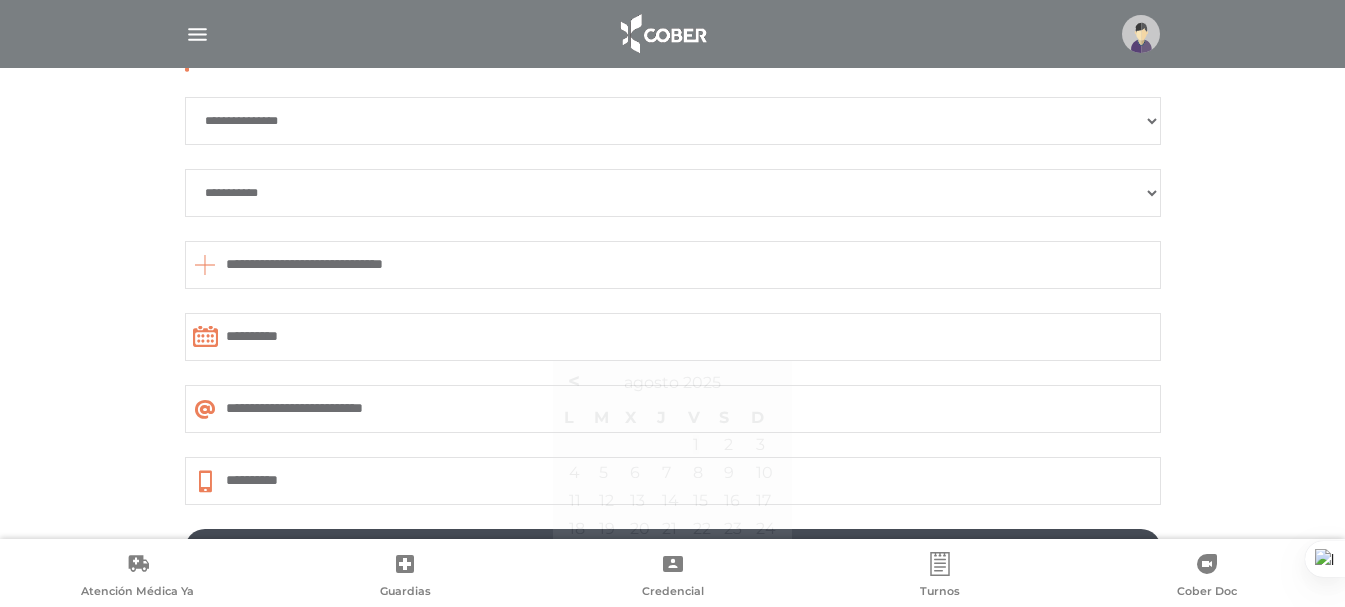 click on "**********" at bounding box center (673, 337) 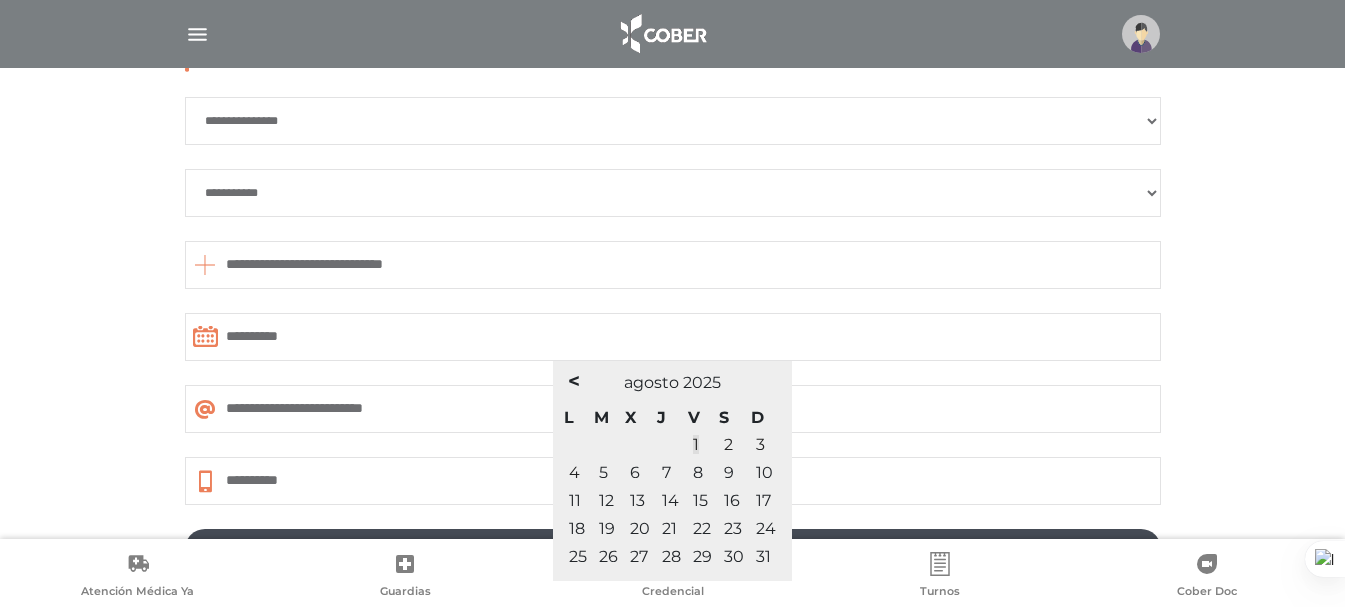 click on "5" at bounding box center (603, 472) 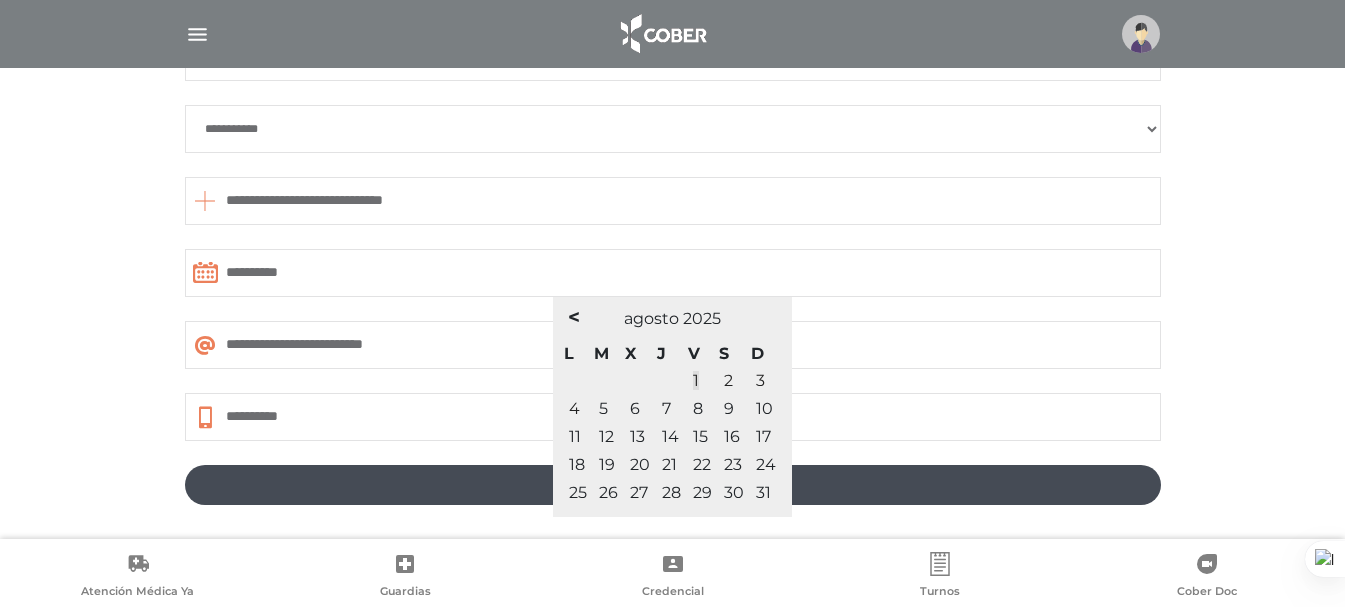 scroll, scrollTop: 1122, scrollLeft: 0, axis: vertical 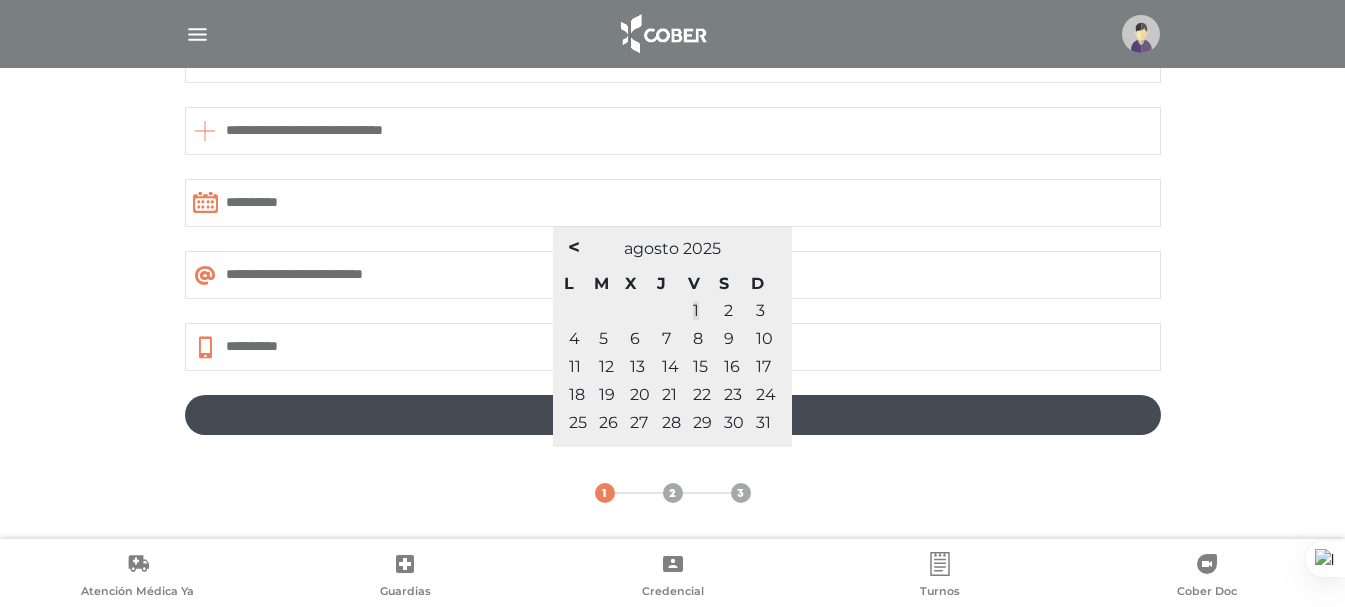 click on "5" at bounding box center [603, 338] 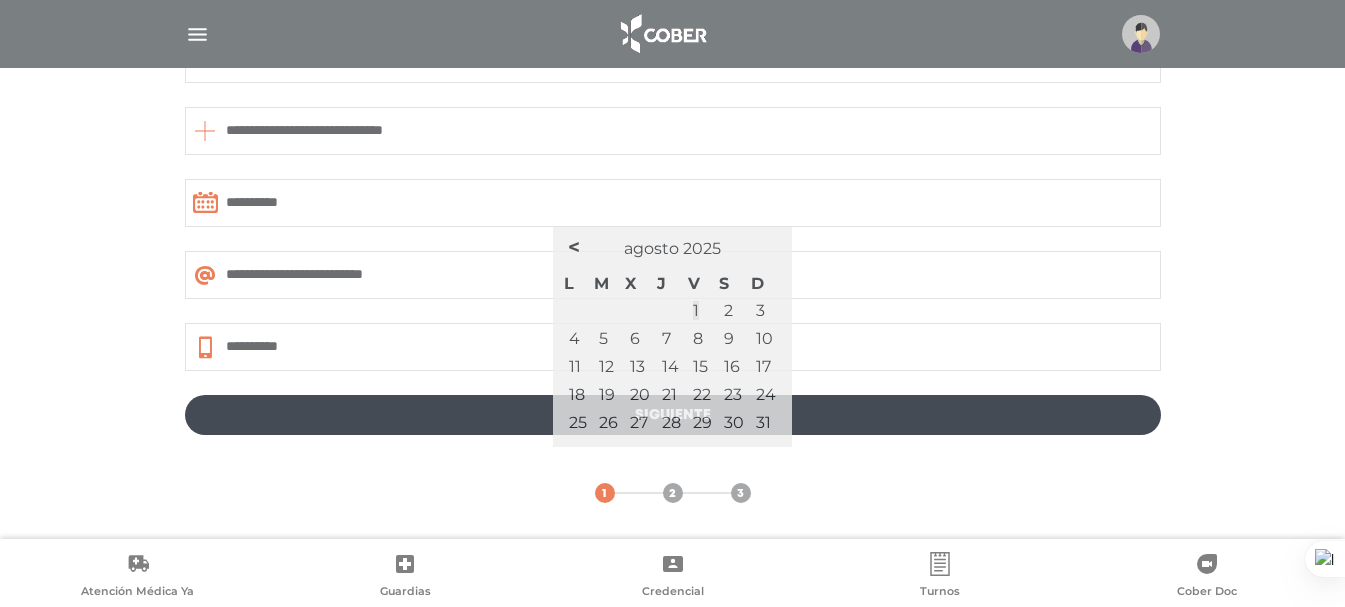 click on "**********" at bounding box center (672, 176) 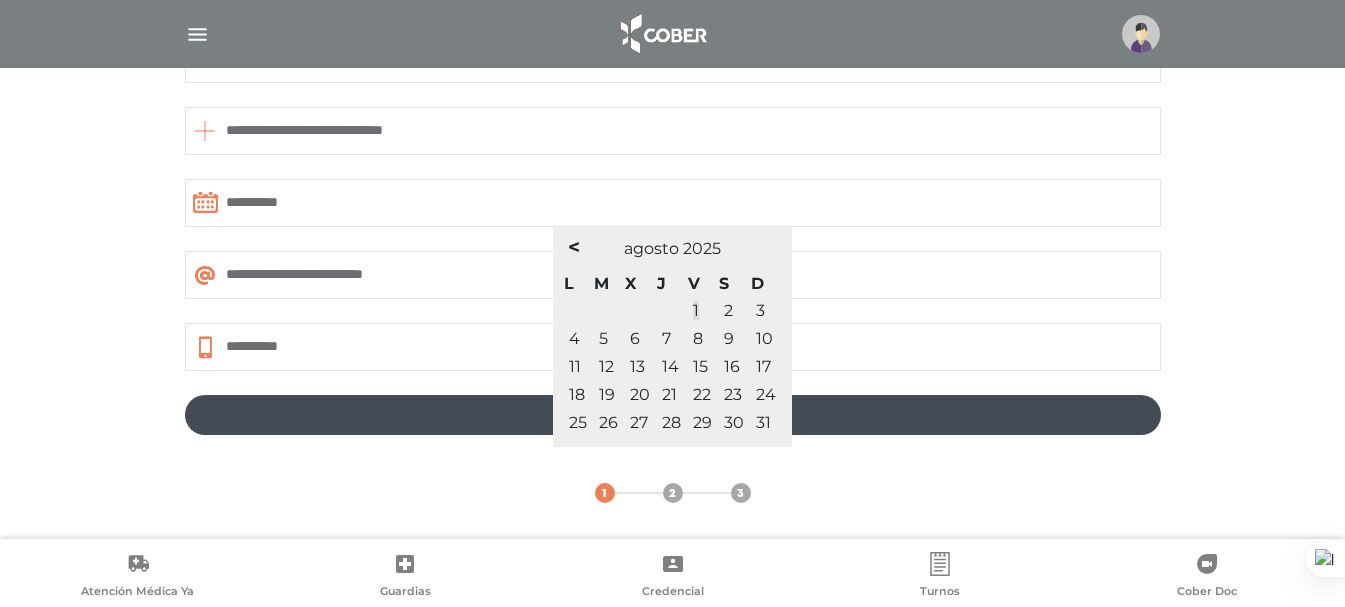 drag, startPoint x: 379, startPoint y: 207, endPoint x: 218, endPoint y: 200, distance: 161.1521 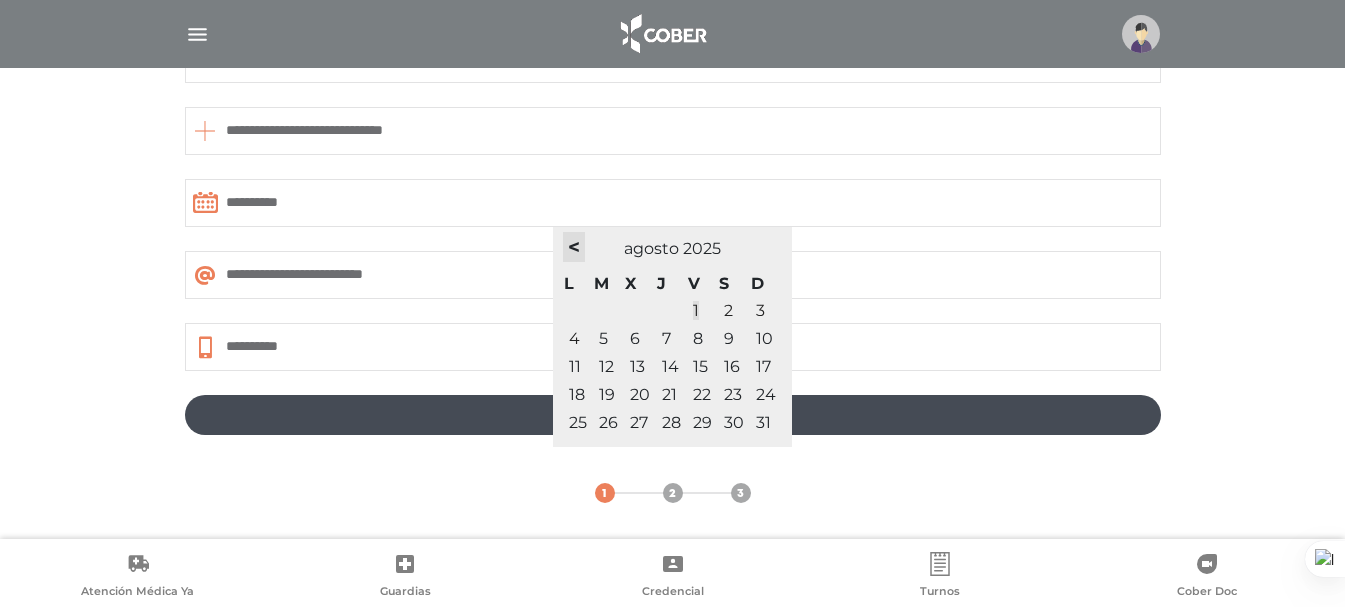 click on "<" at bounding box center [574, 247] 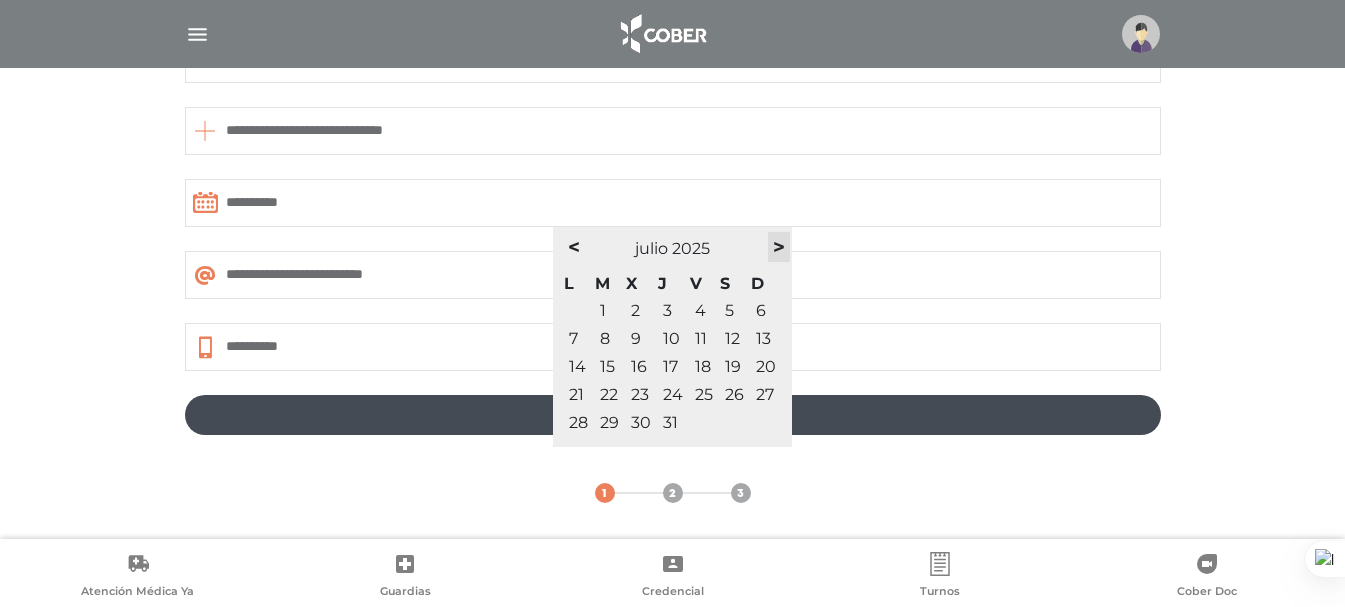 click on ">" at bounding box center [779, 247] 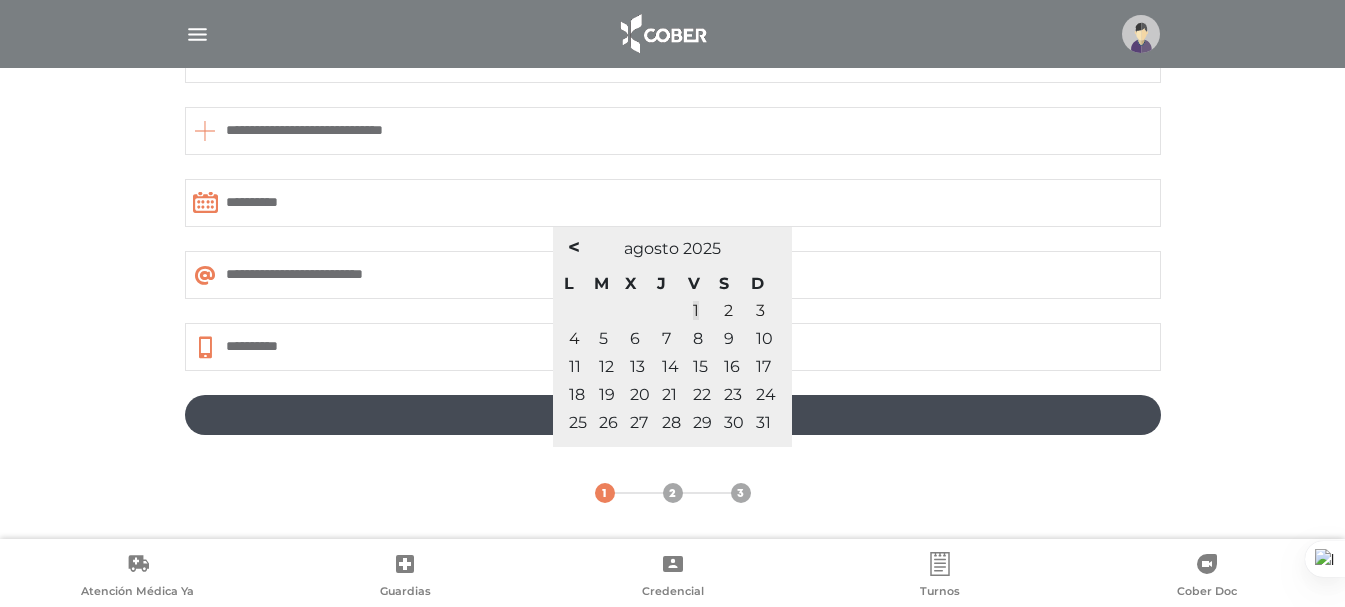 click on "2" at bounding box center (734, 311) 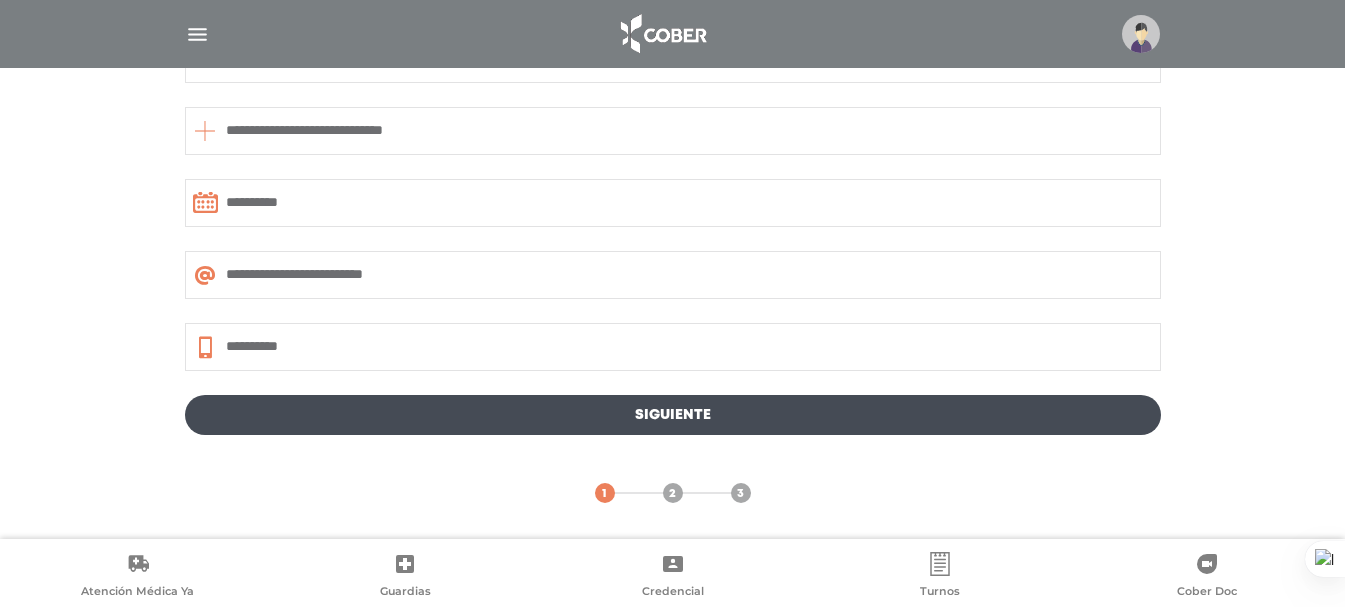 click on "**********" at bounding box center (673, 203) 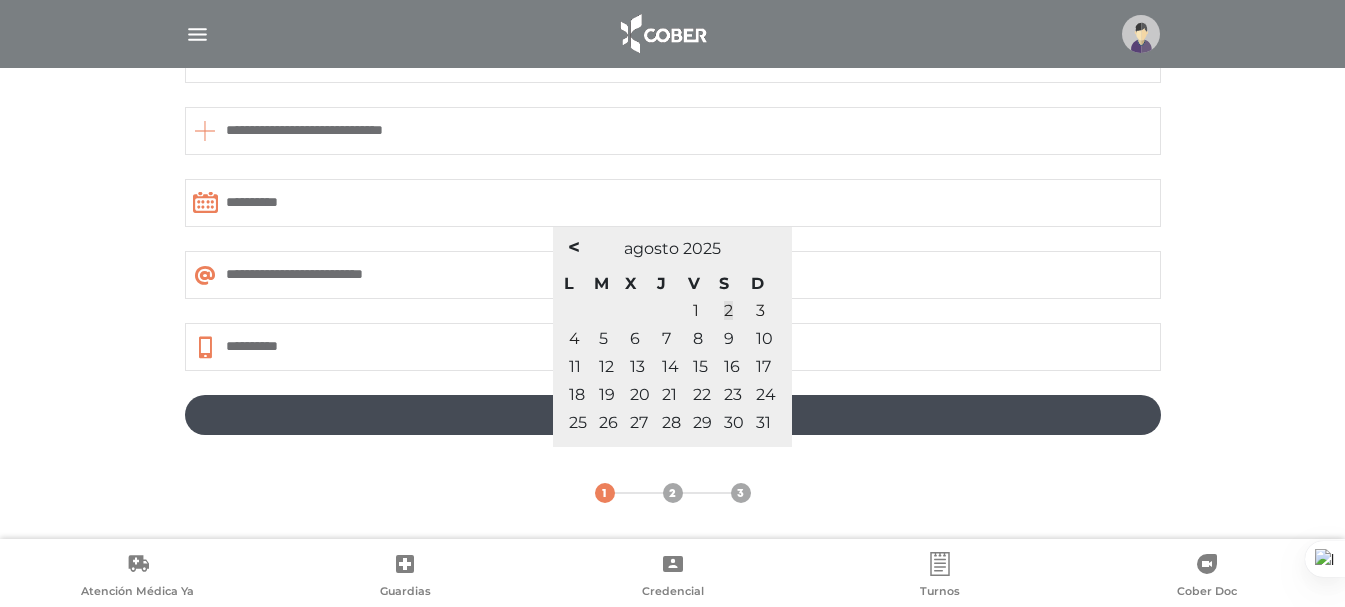 click on "5" at bounding box center (608, 339) 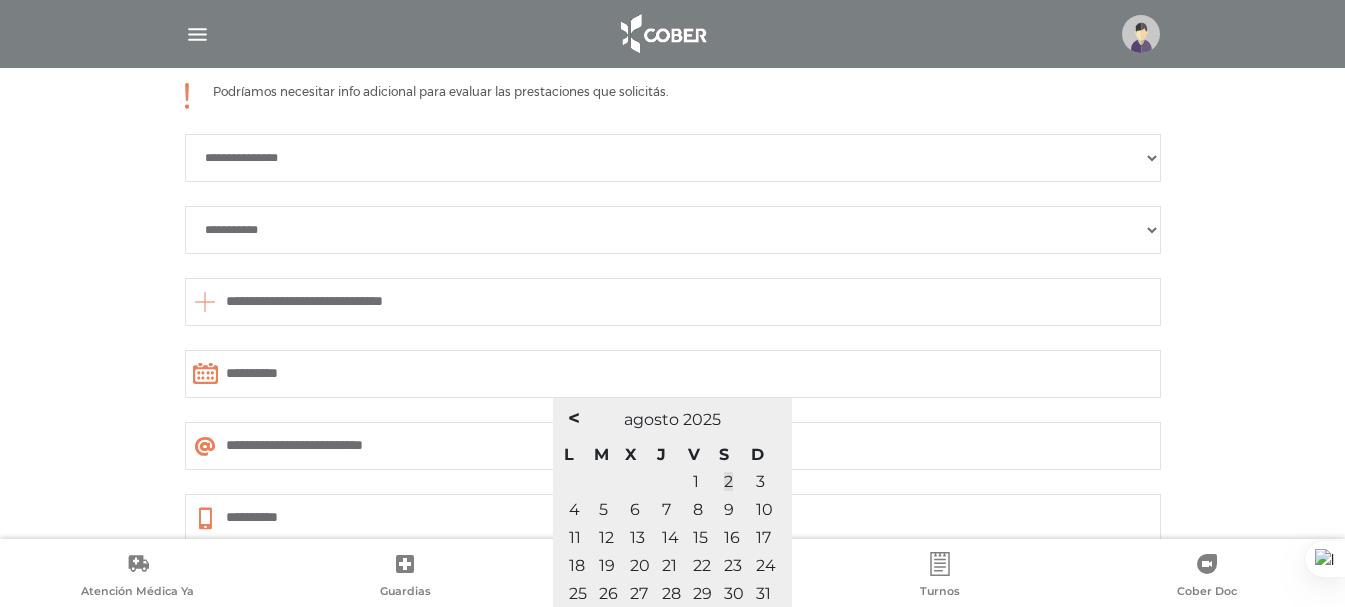 scroll, scrollTop: 922, scrollLeft: 0, axis: vertical 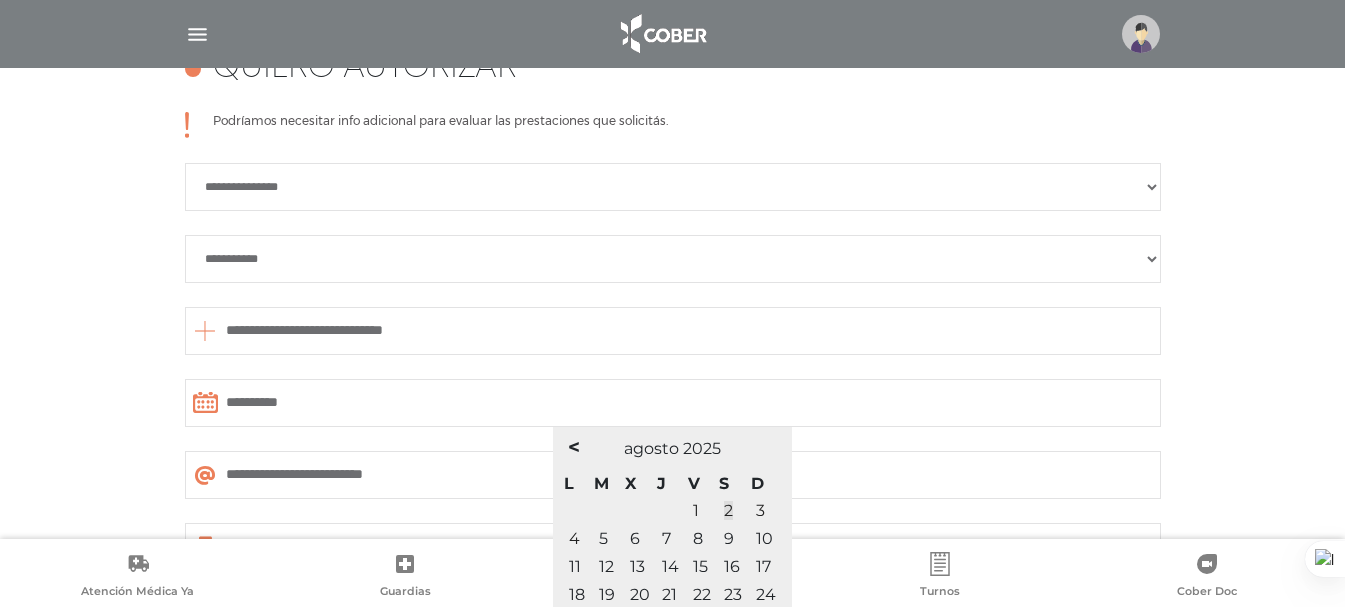 click on "**********" at bounding box center [673, 187] 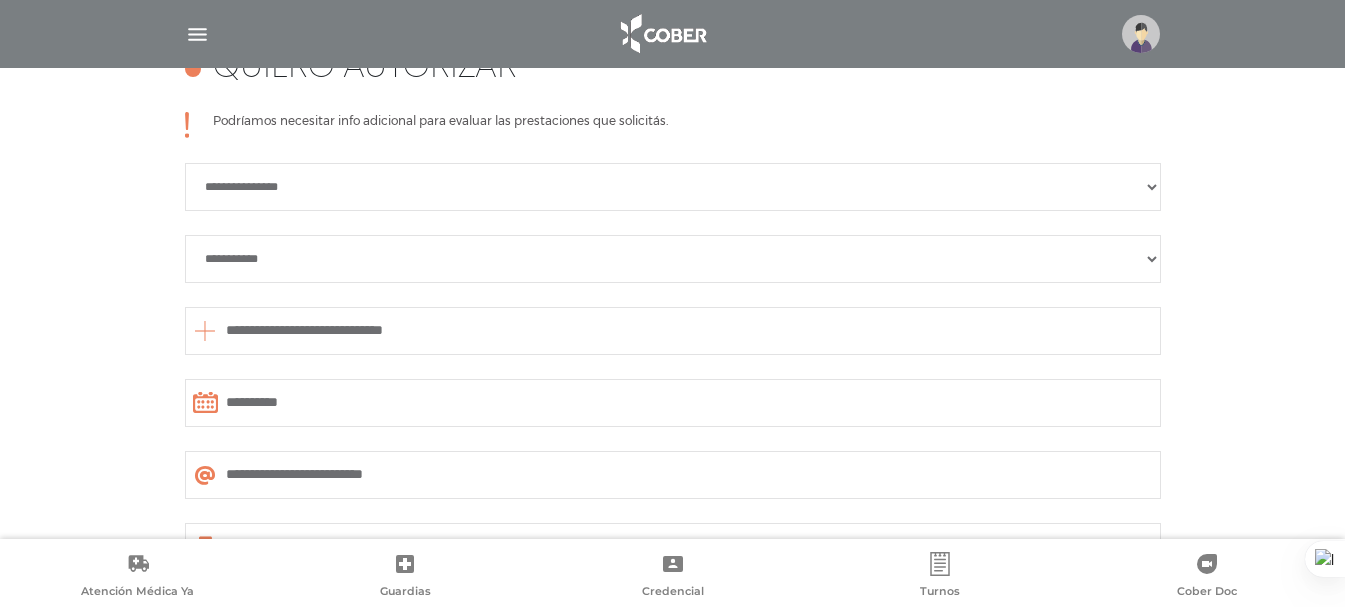 click on "**********" at bounding box center (673, 187) 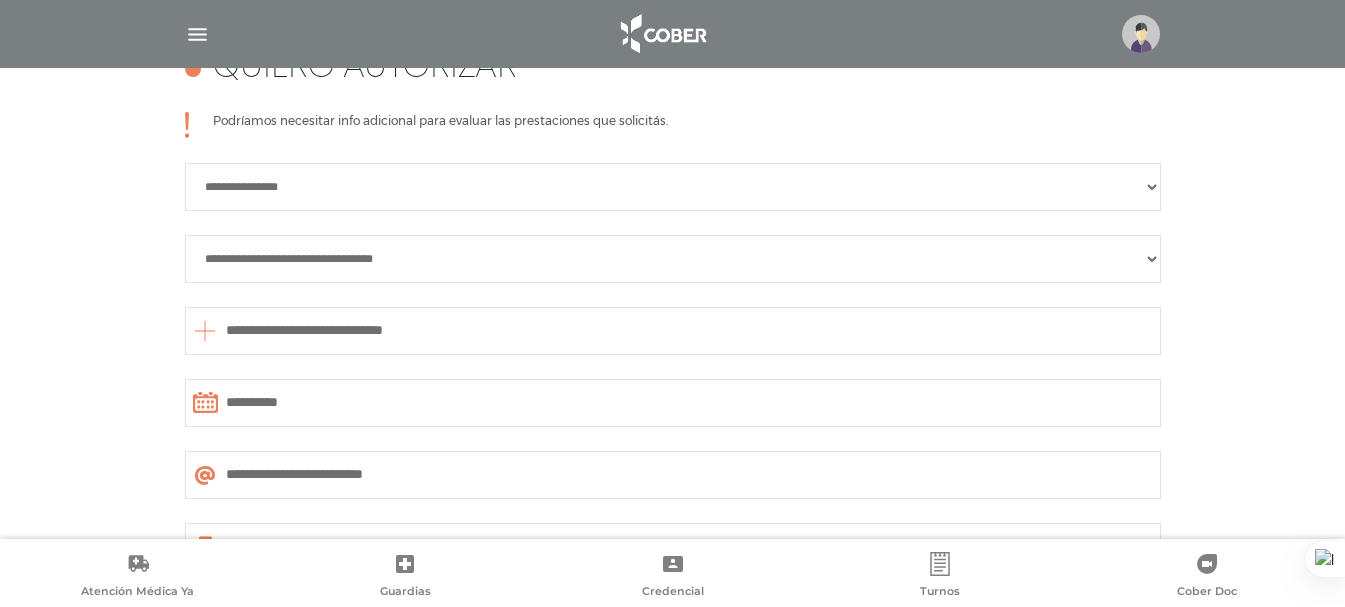 click on "**********" at bounding box center [673, 259] 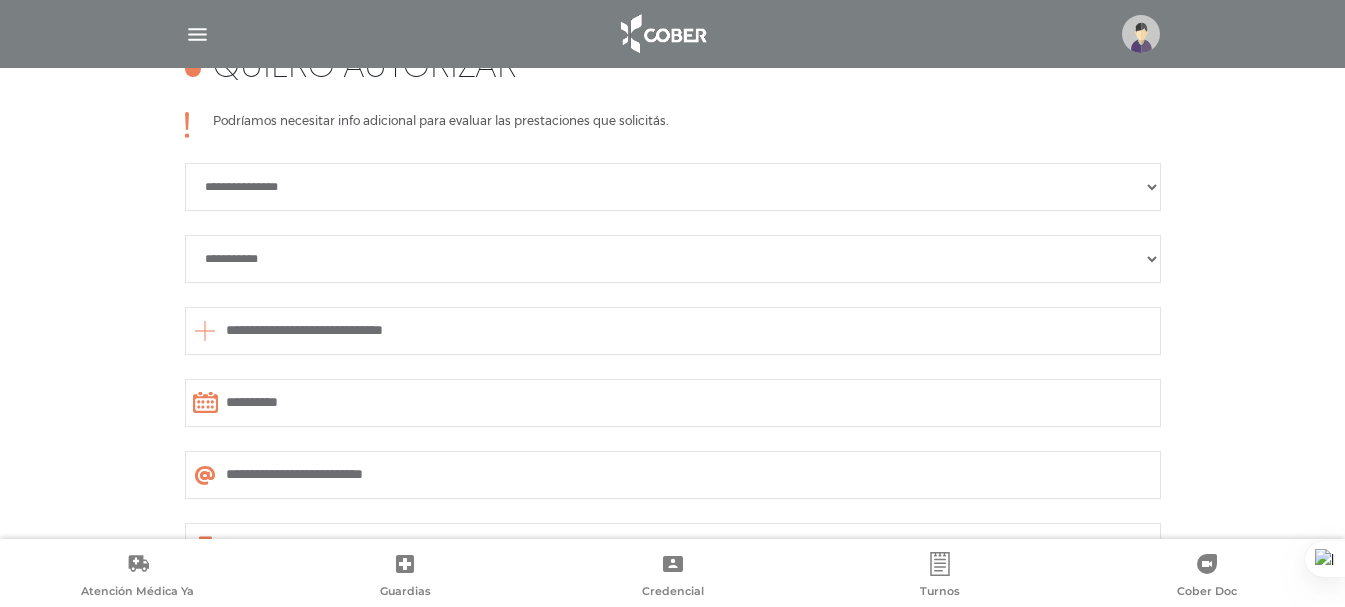 click on "**********" at bounding box center [673, 259] 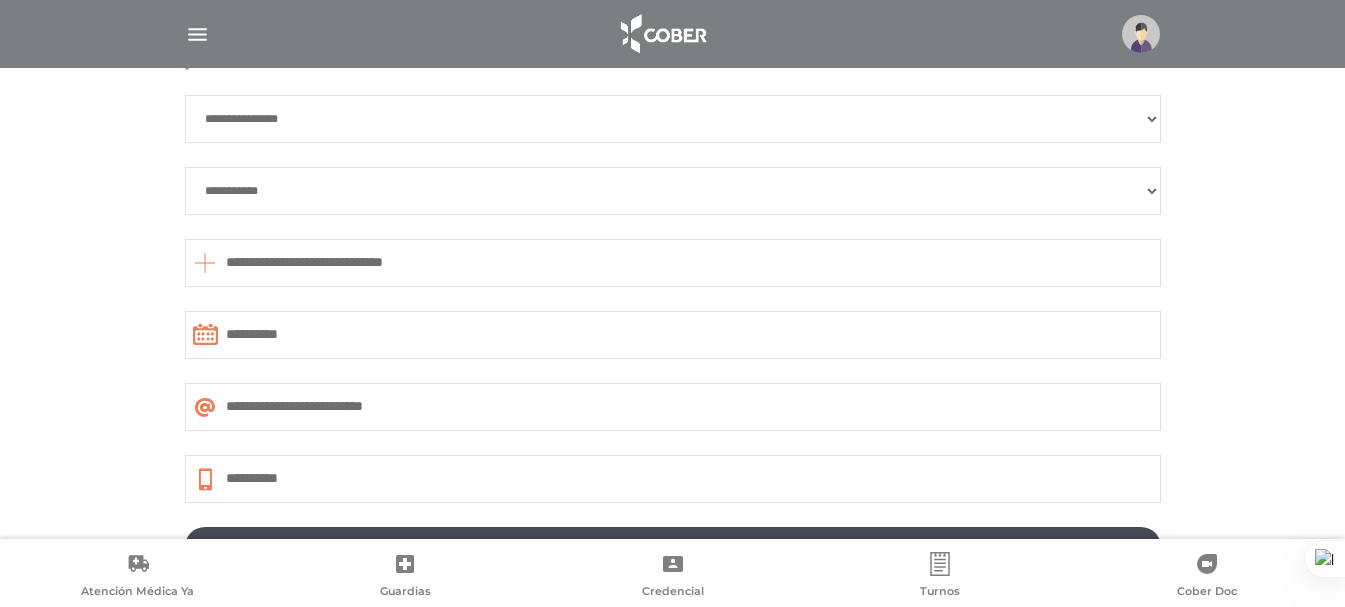 scroll, scrollTop: 1022, scrollLeft: 0, axis: vertical 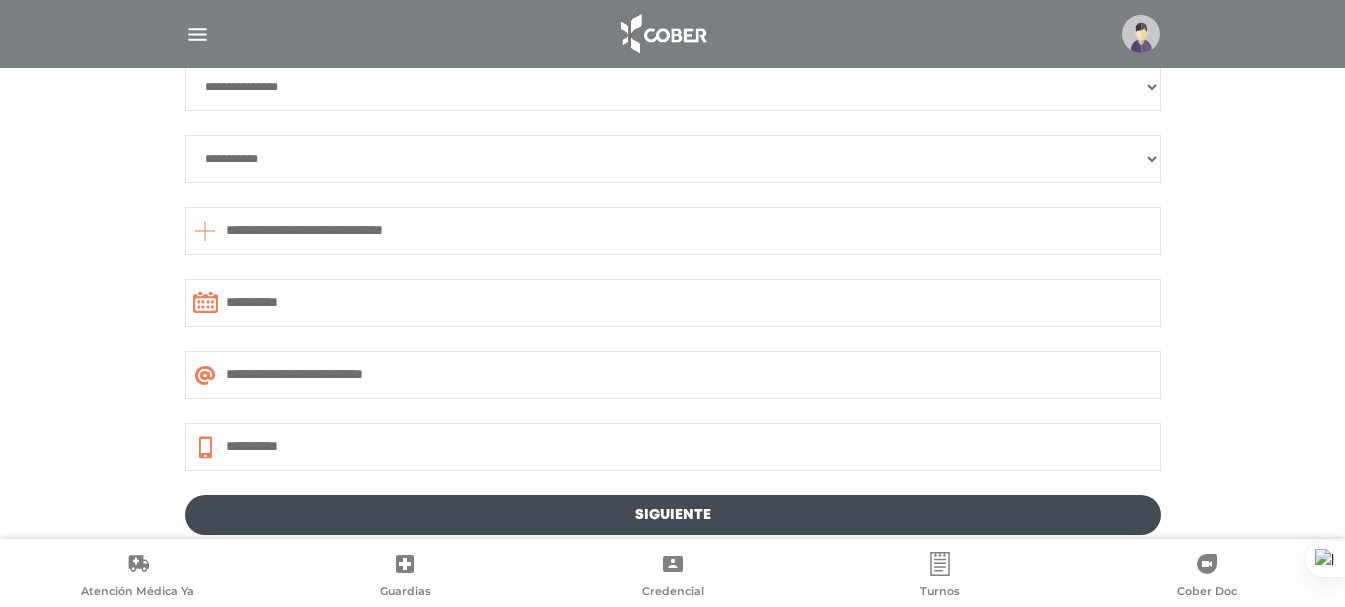 click 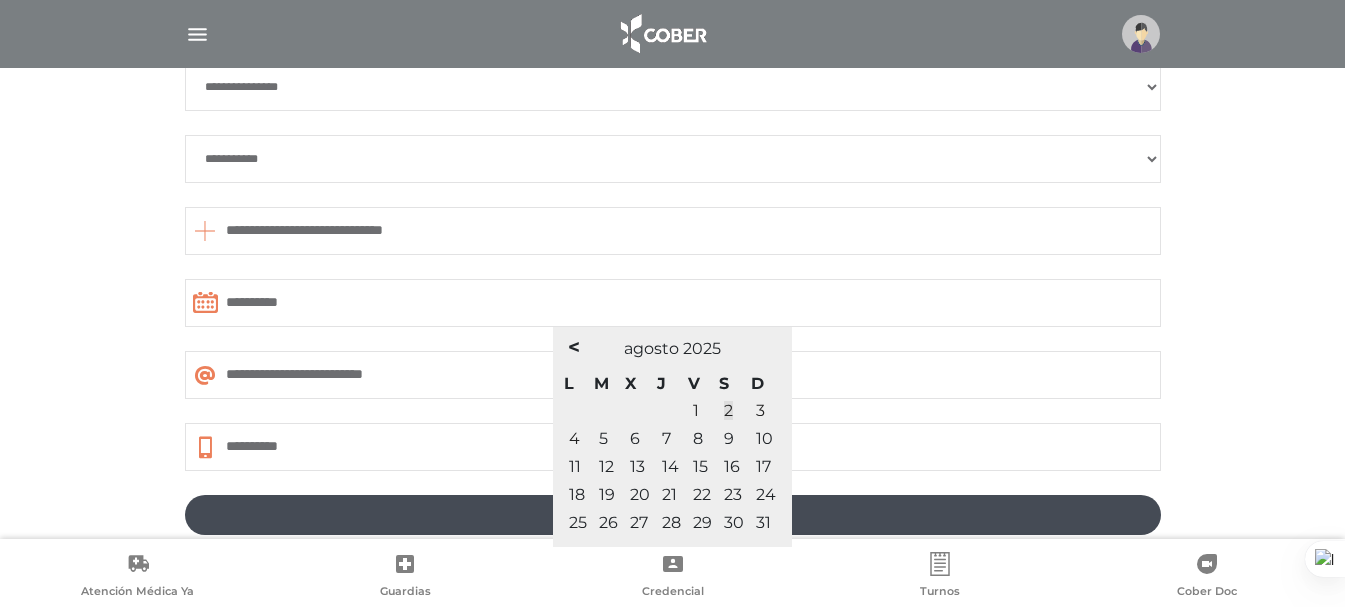 click on "5" at bounding box center (603, 438) 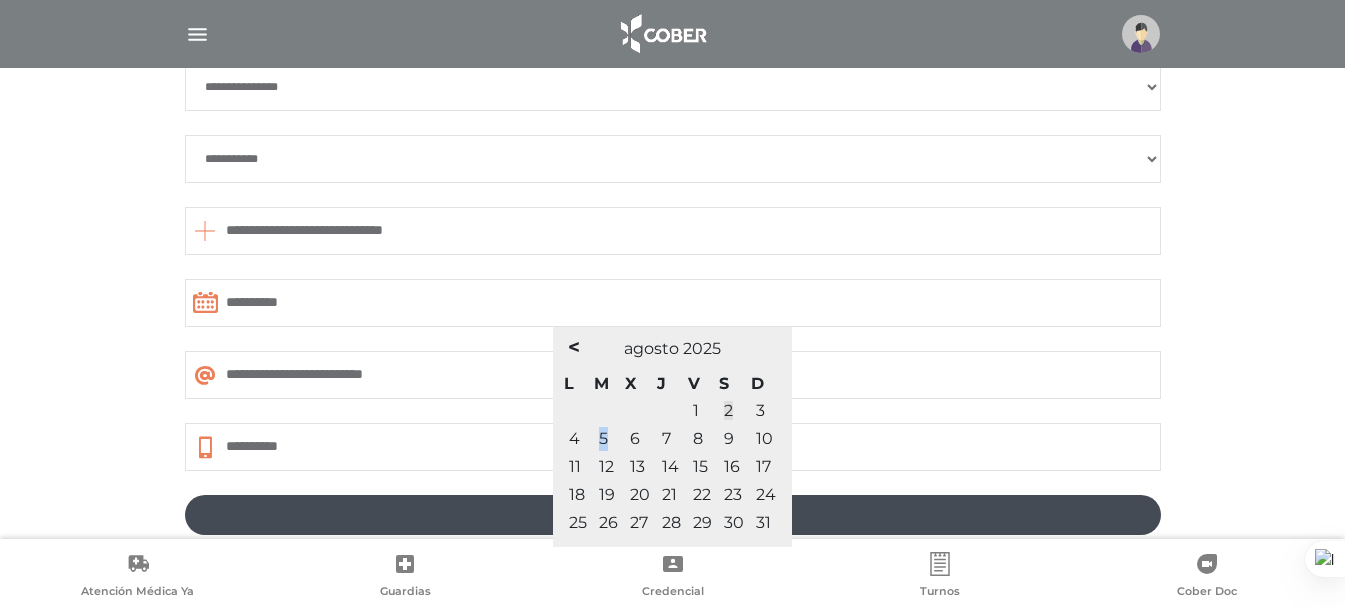 click on "5" at bounding box center [603, 438] 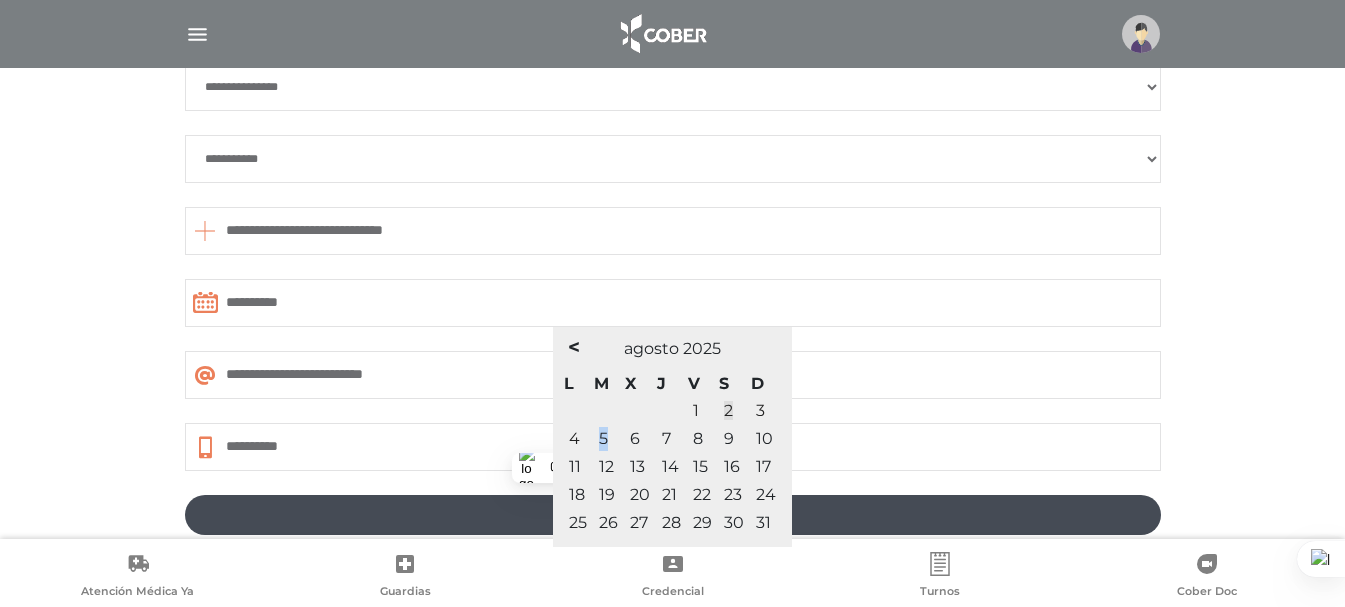 click on "5" at bounding box center (603, 438) 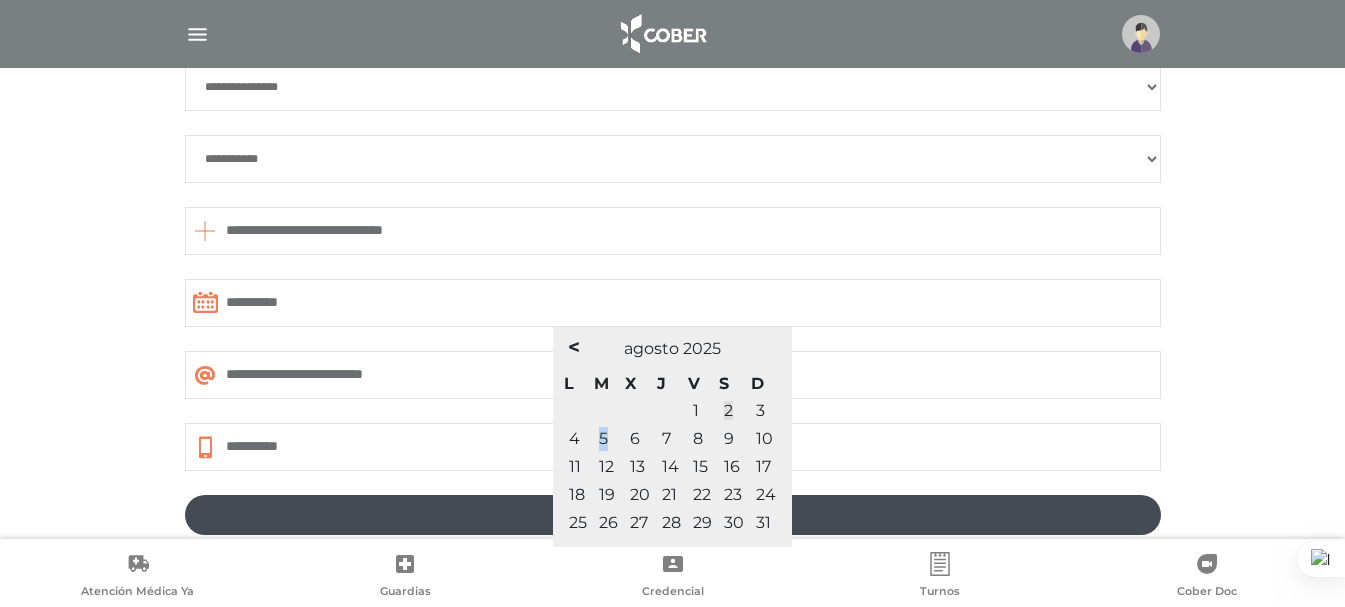 click on "5" at bounding box center (603, 438) 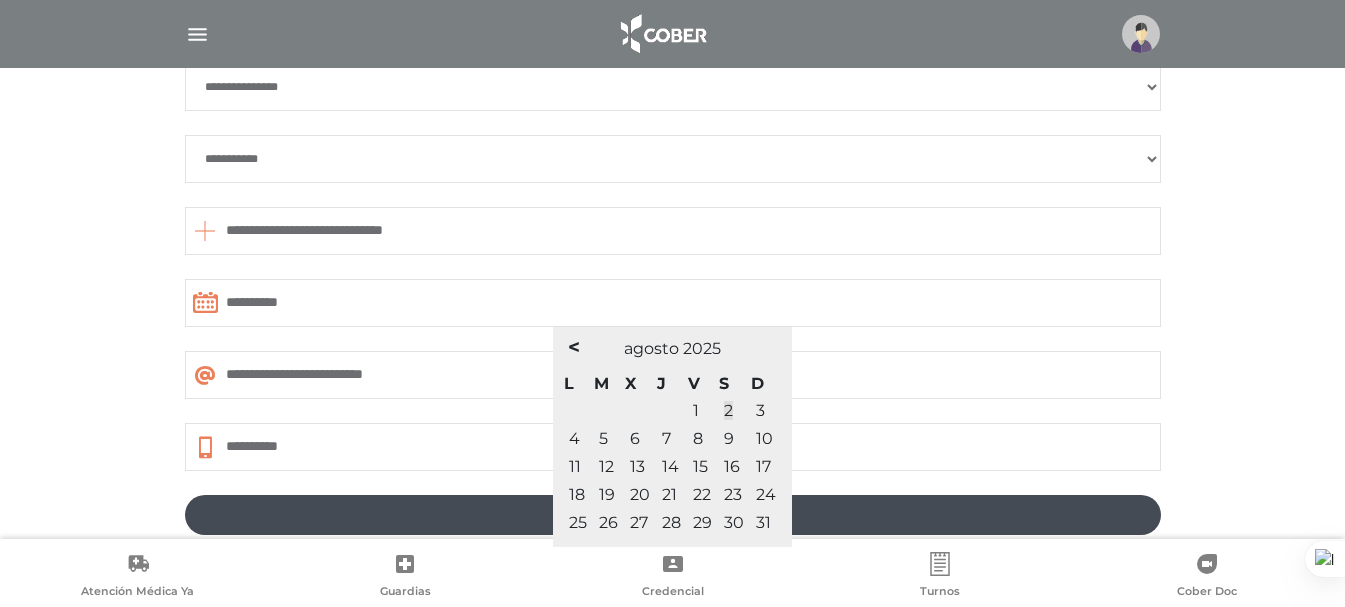 click on "6" at bounding box center (640, 439) 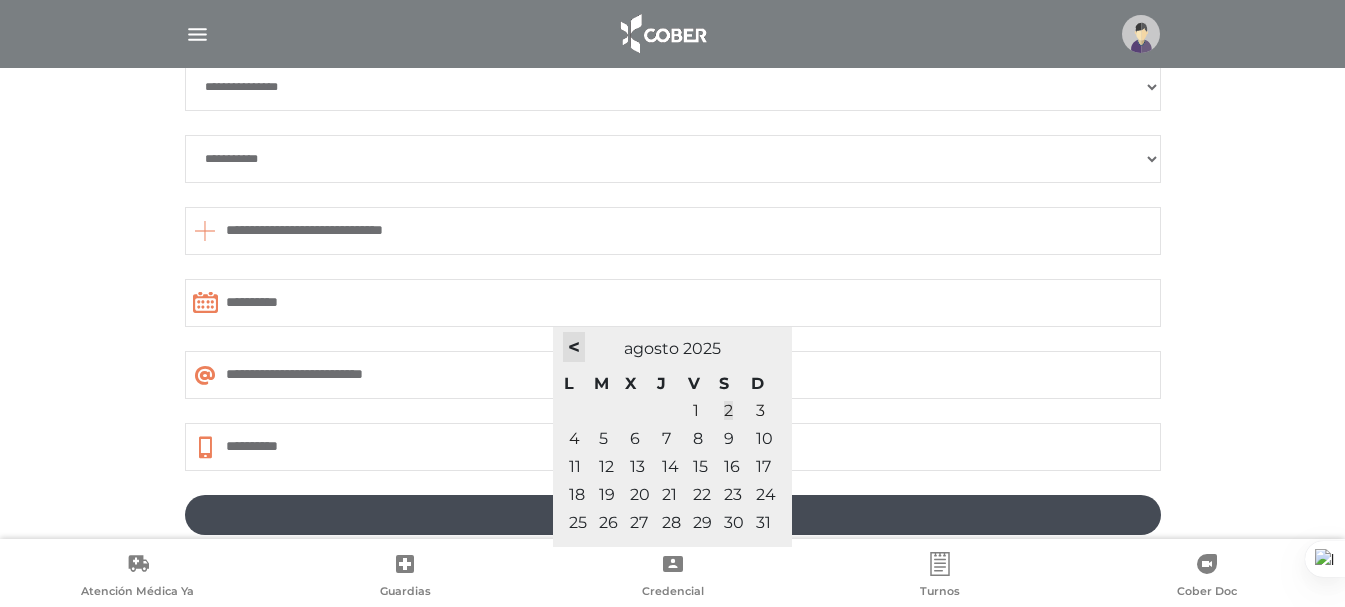 click on "<" at bounding box center [574, 347] 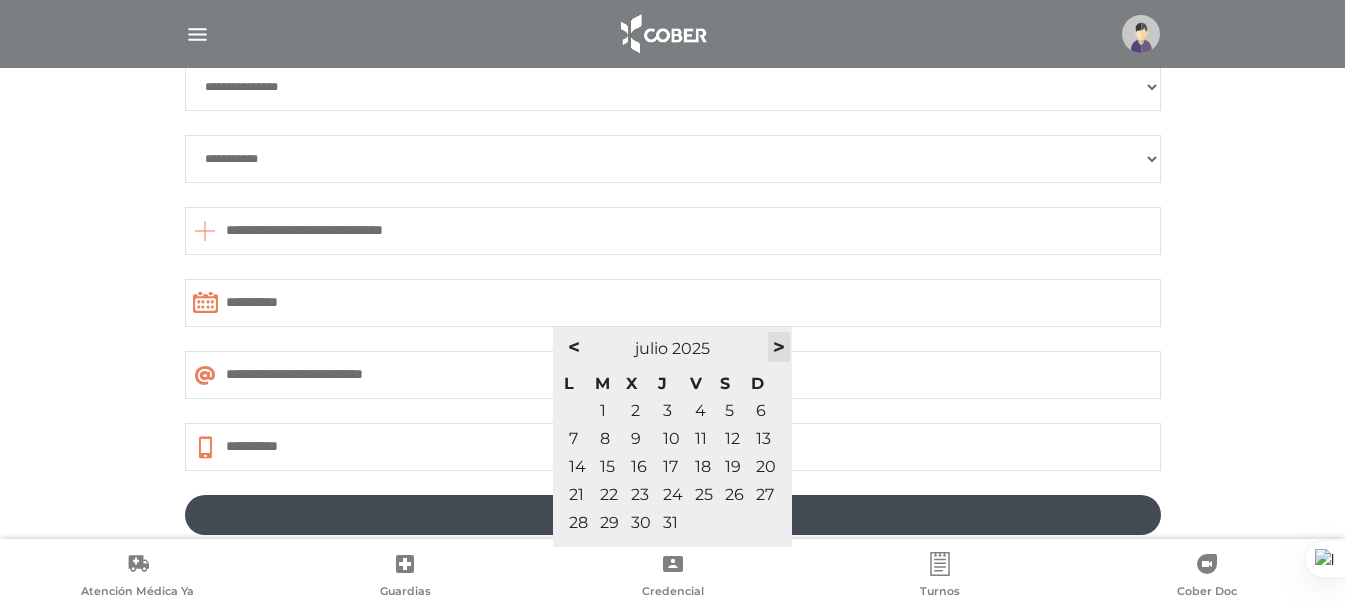 click on ">" at bounding box center (779, 347) 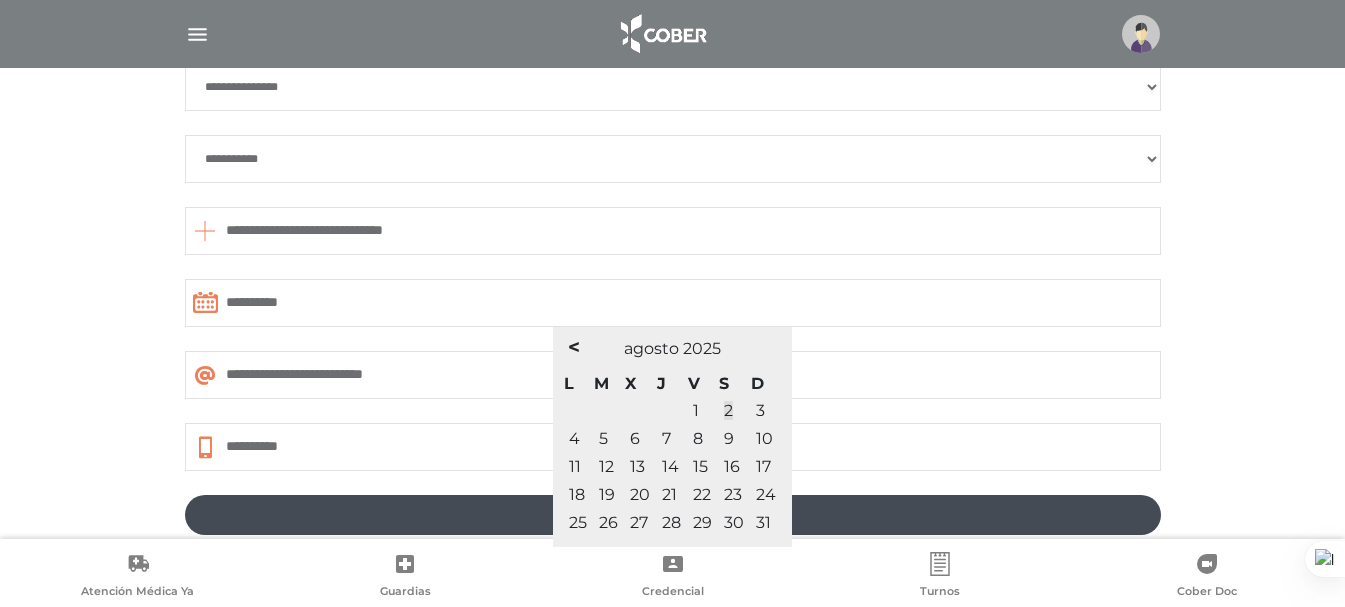 click on "5" at bounding box center (603, 438) 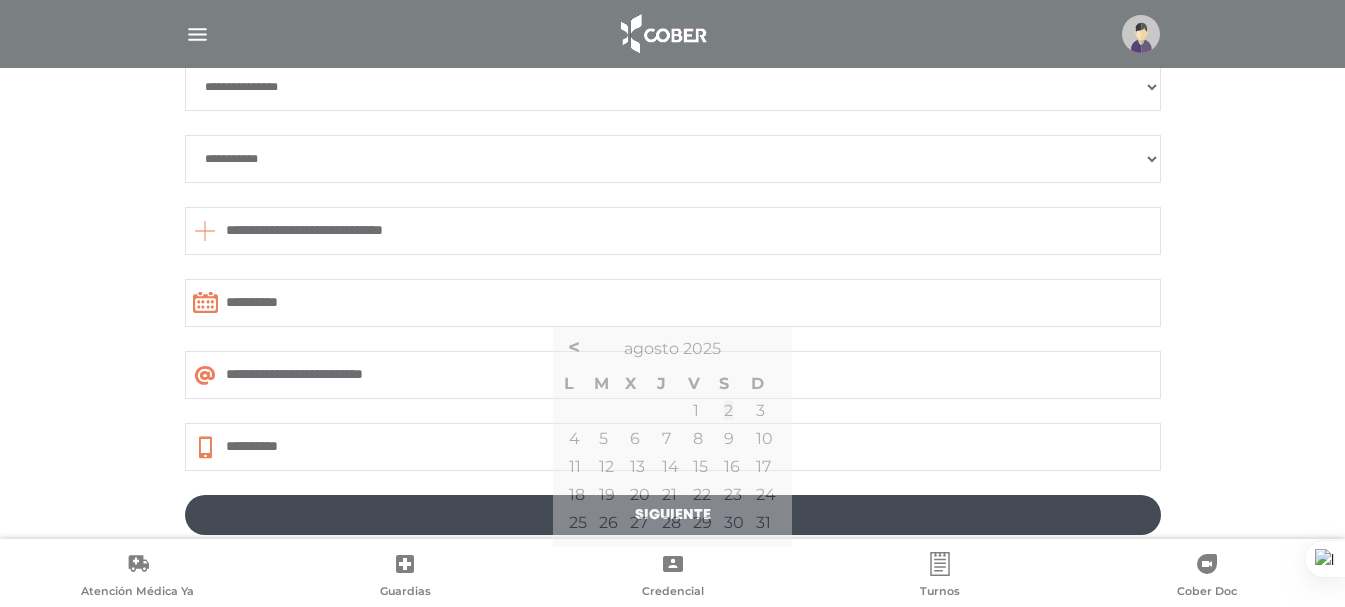 click on "**********" at bounding box center (673, 159) 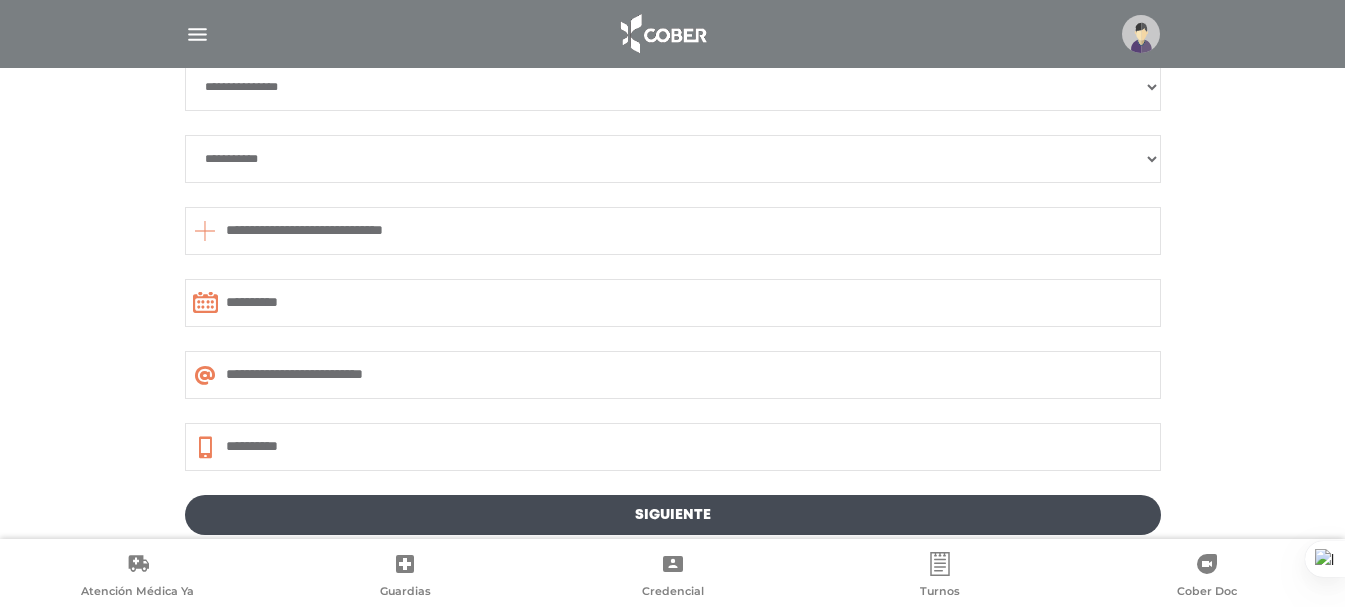select on "**********" 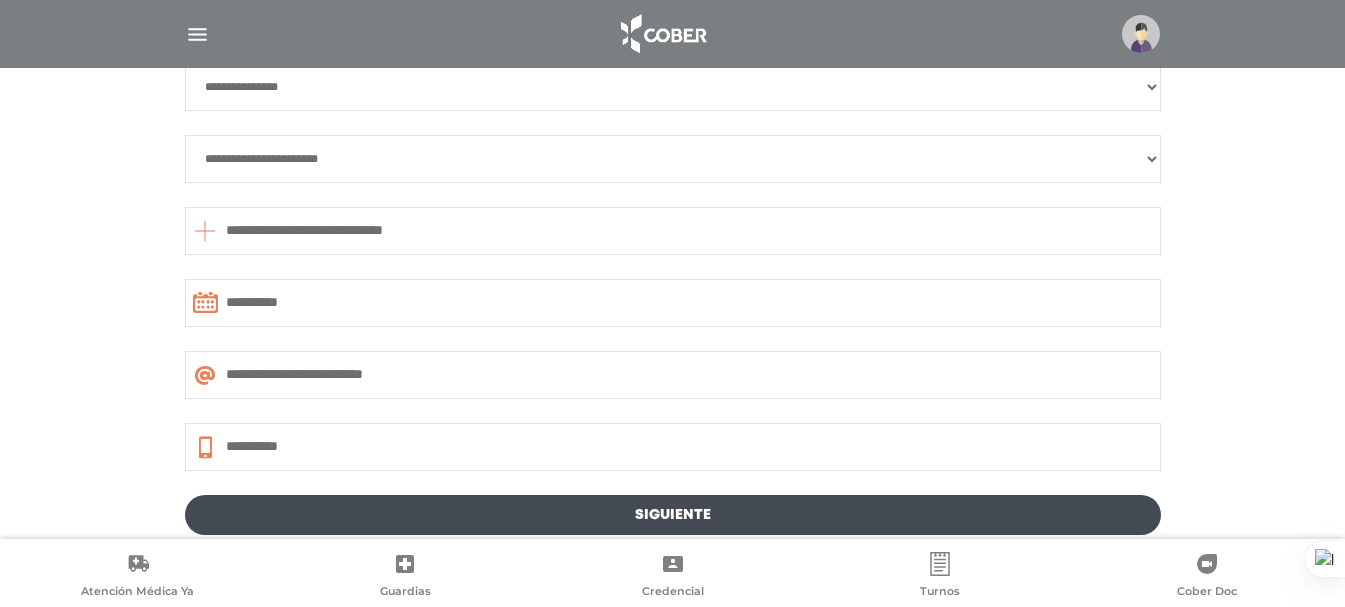 click on "**********" at bounding box center (673, 159) 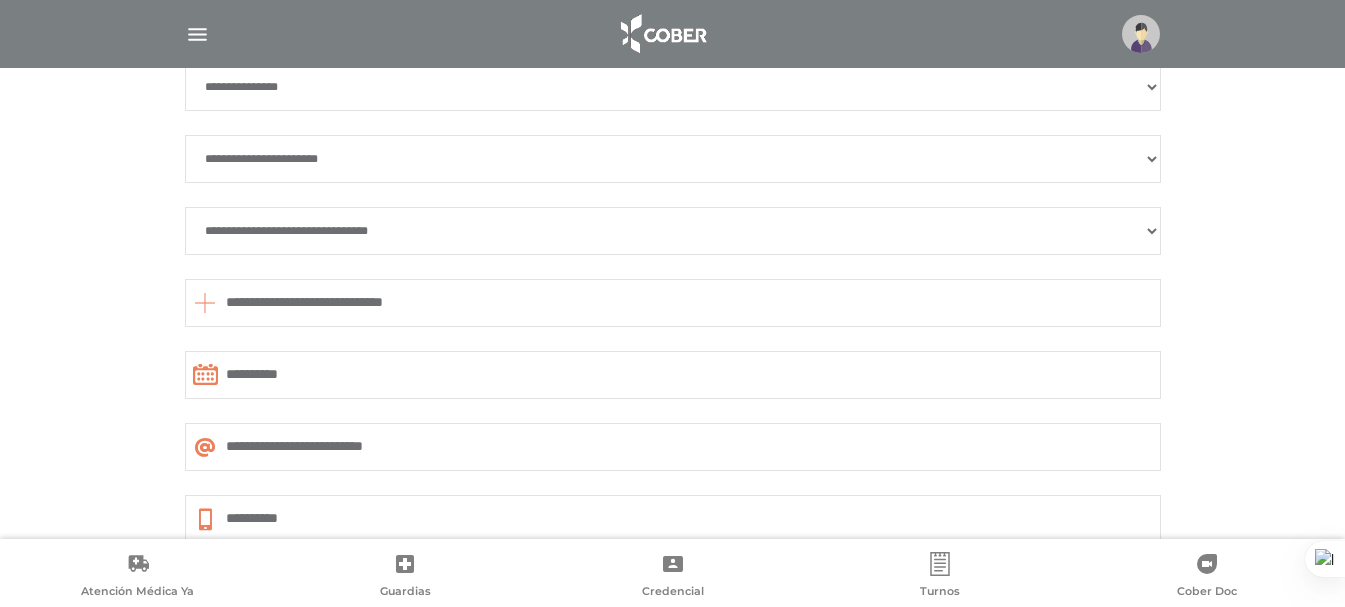 click on "**********" at bounding box center (673, 231) 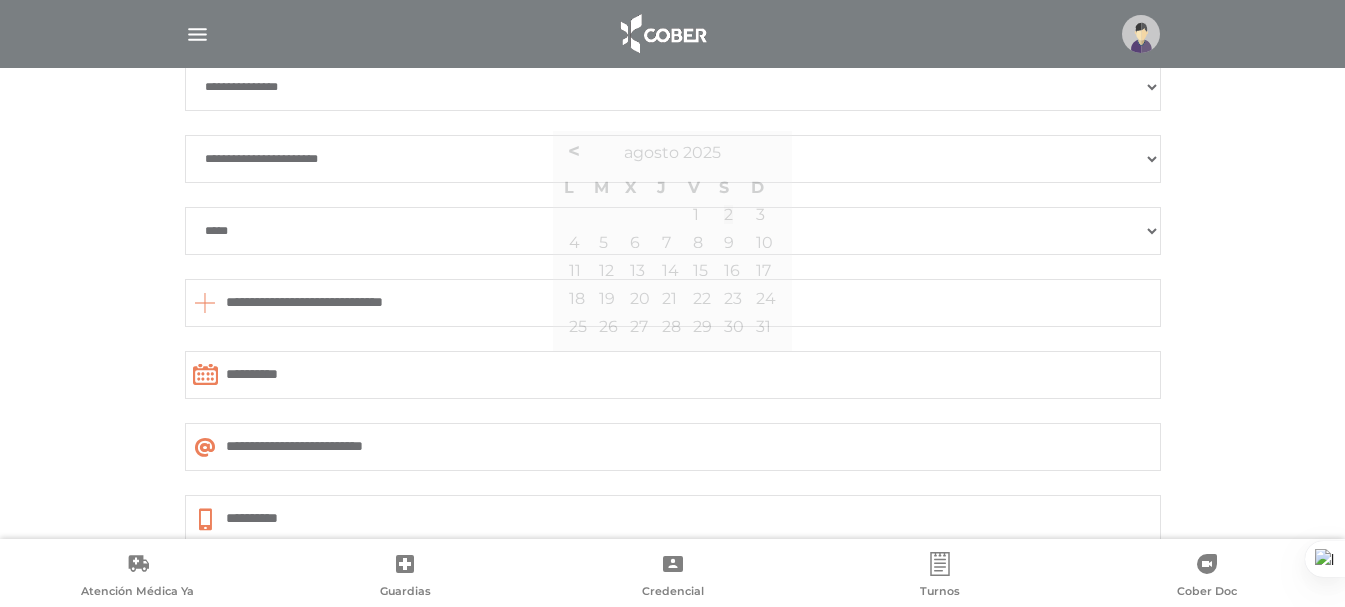 click on "**********" at bounding box center (673, 375) 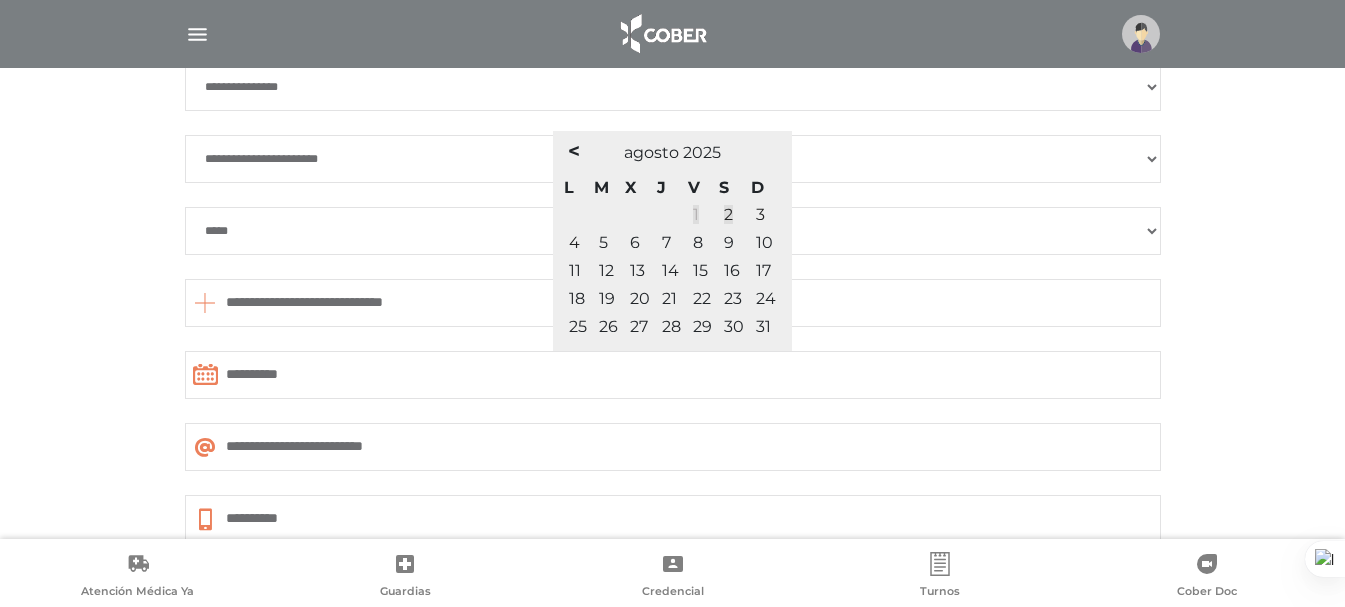 click on "1" at bounding box center [696, 214] 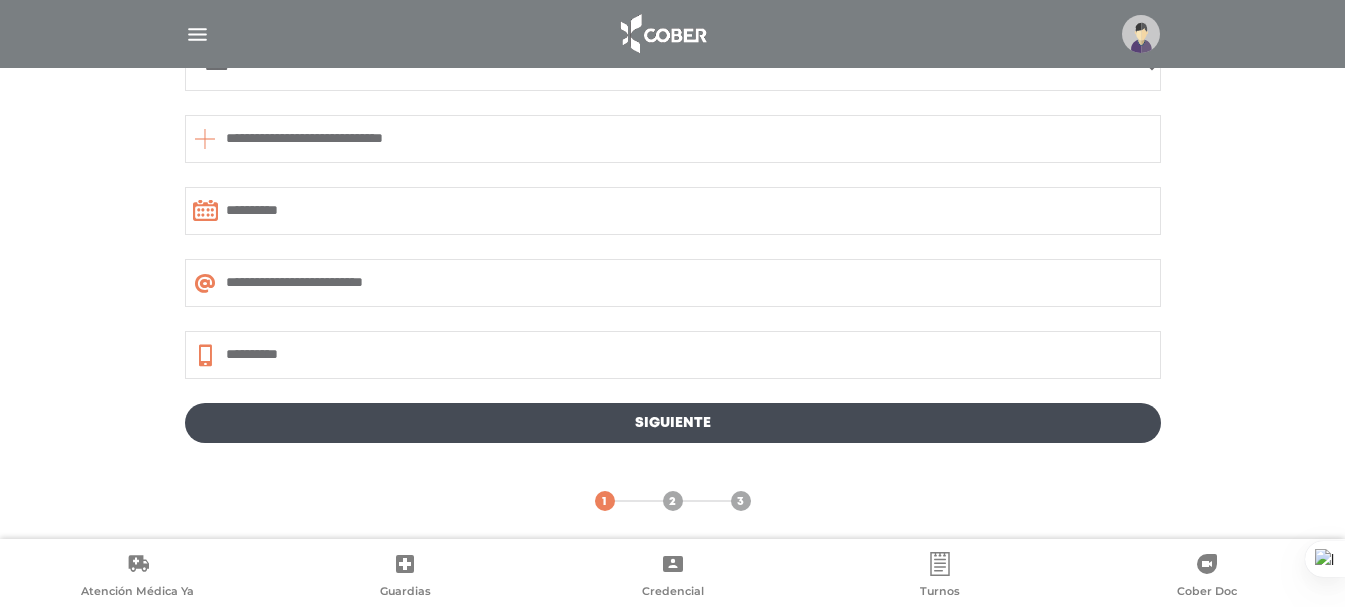 scroll, scrollTop: 1194, scrollLeft: 0, axis: vertical 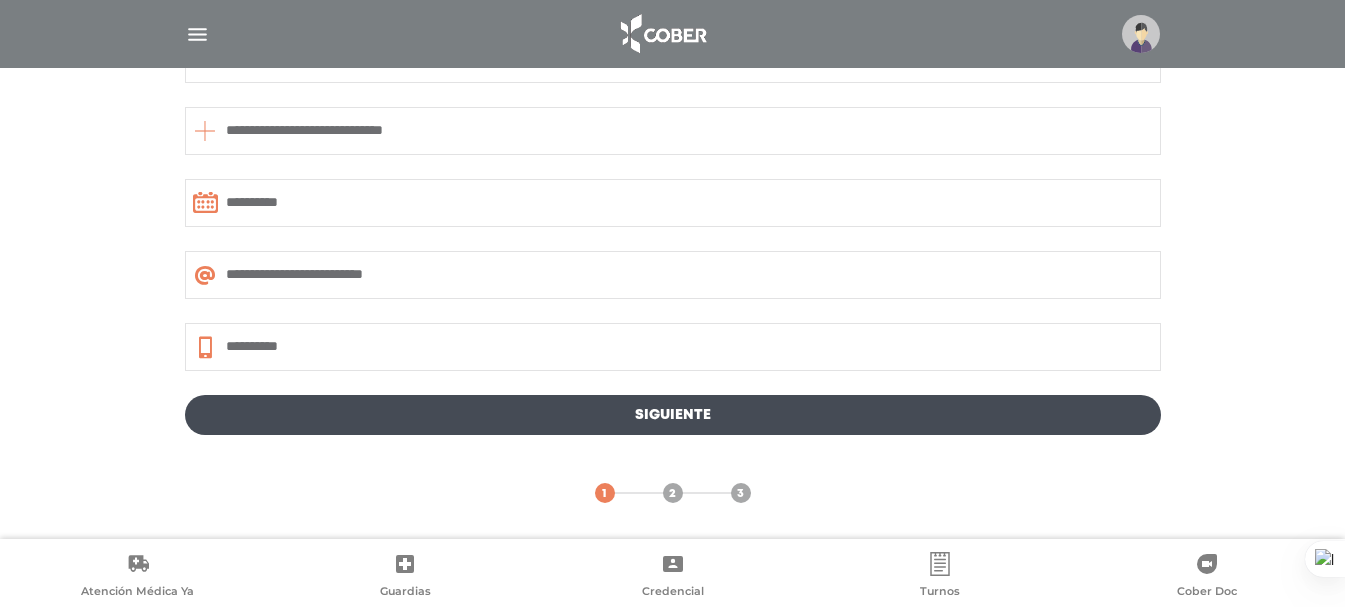 click on "Siguiente" at bounding box center (673, 415) 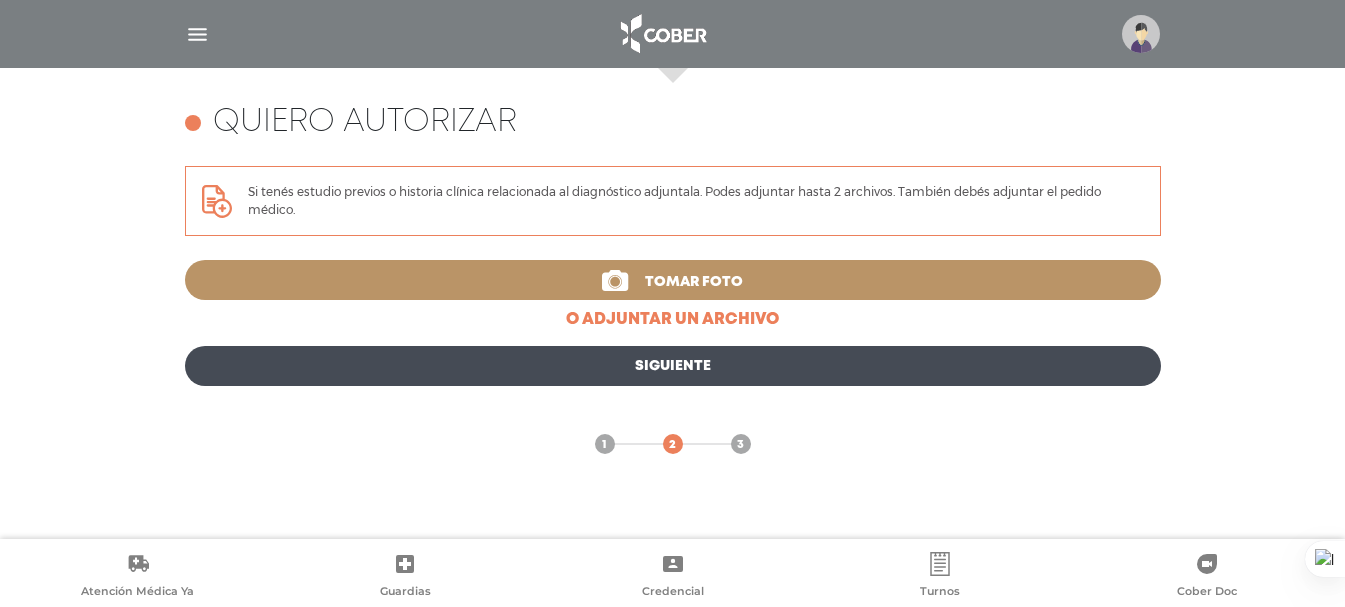 scroll, scrollTop: 819, scrollLeft: 0, axis: vertical 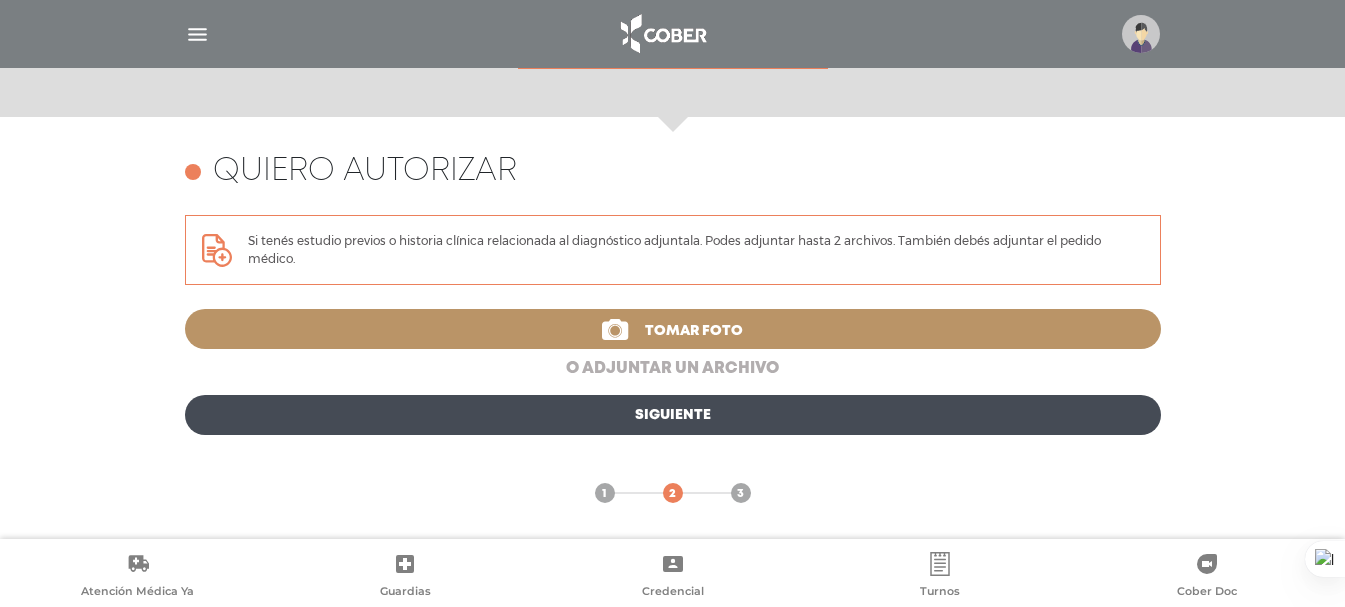 click on "o adjuntar un archivo" at bounding box center (673, 369) 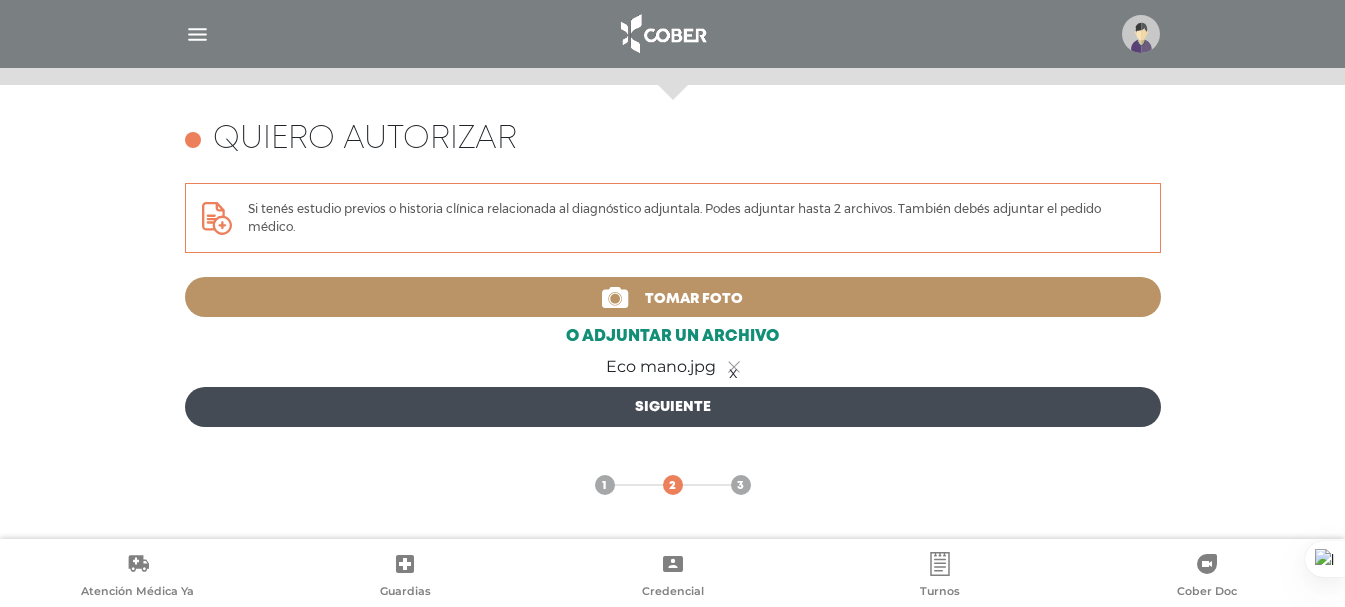scroll, scrollTop: 868, scrollLeft: 0, axis: vertical 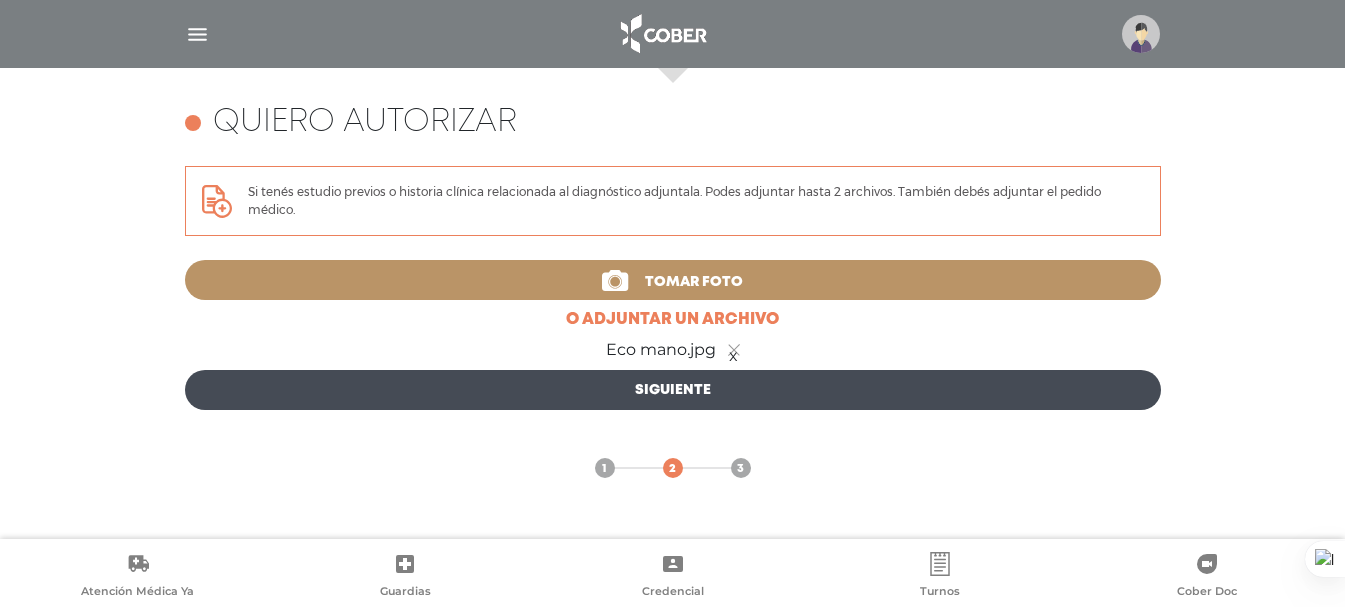 click on "Siguiente" at bounding box center [673, 390] 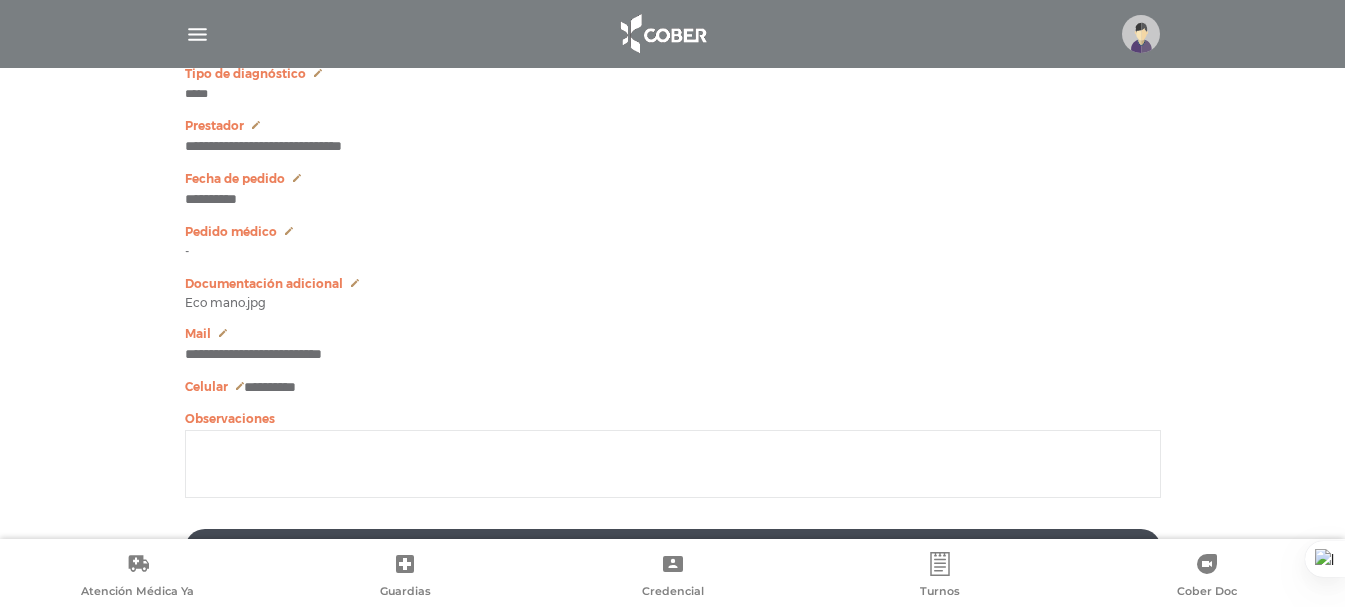 scroll, scrollTop: 1168, scrollLeft: 0, axis: vertical 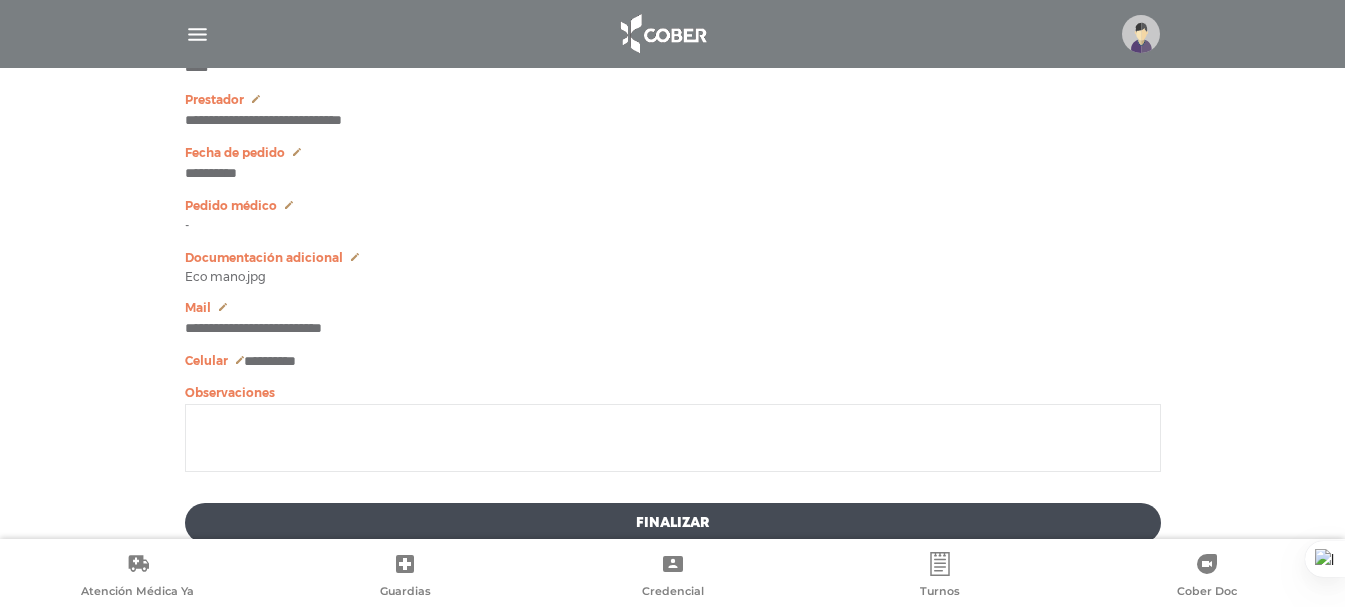 click at bounding box center (673, 438) 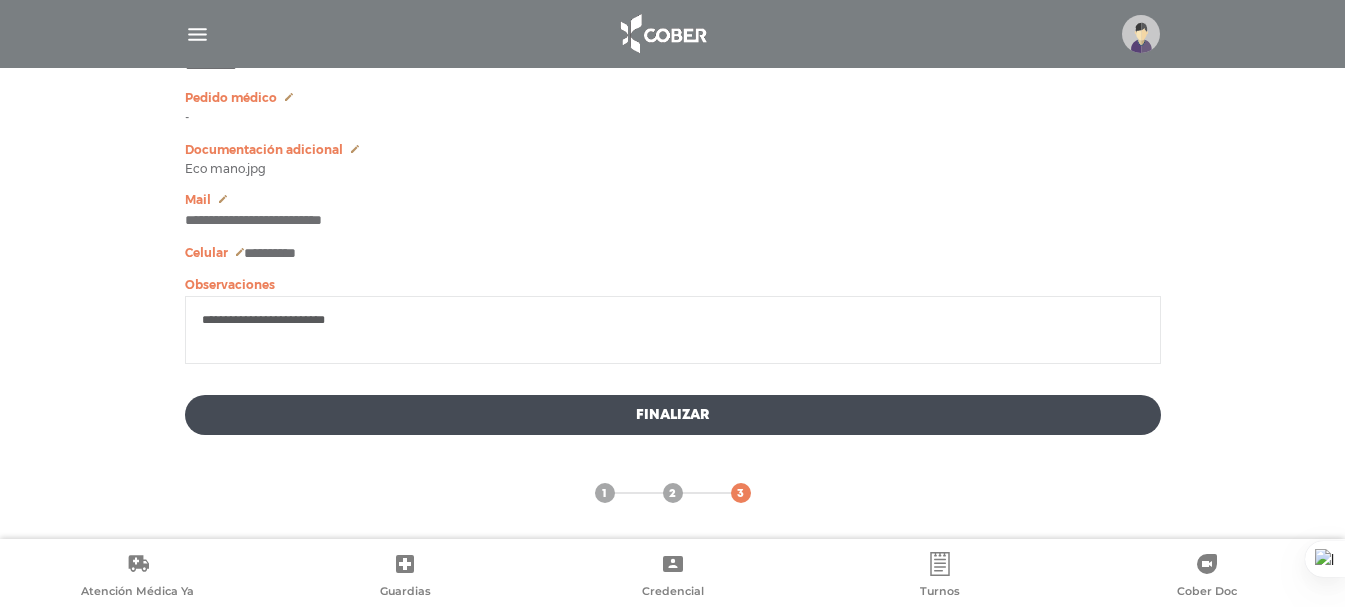 scroll, scrollTop: 1288, scrollLeft: 0, axis: vertical 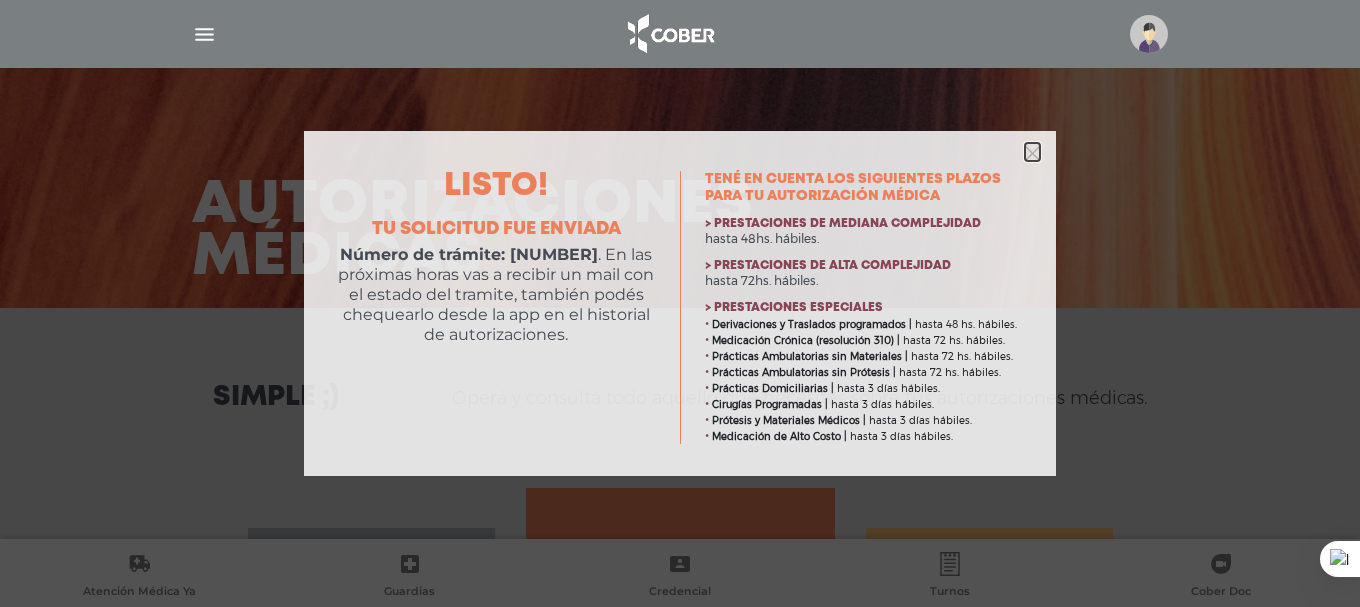 click 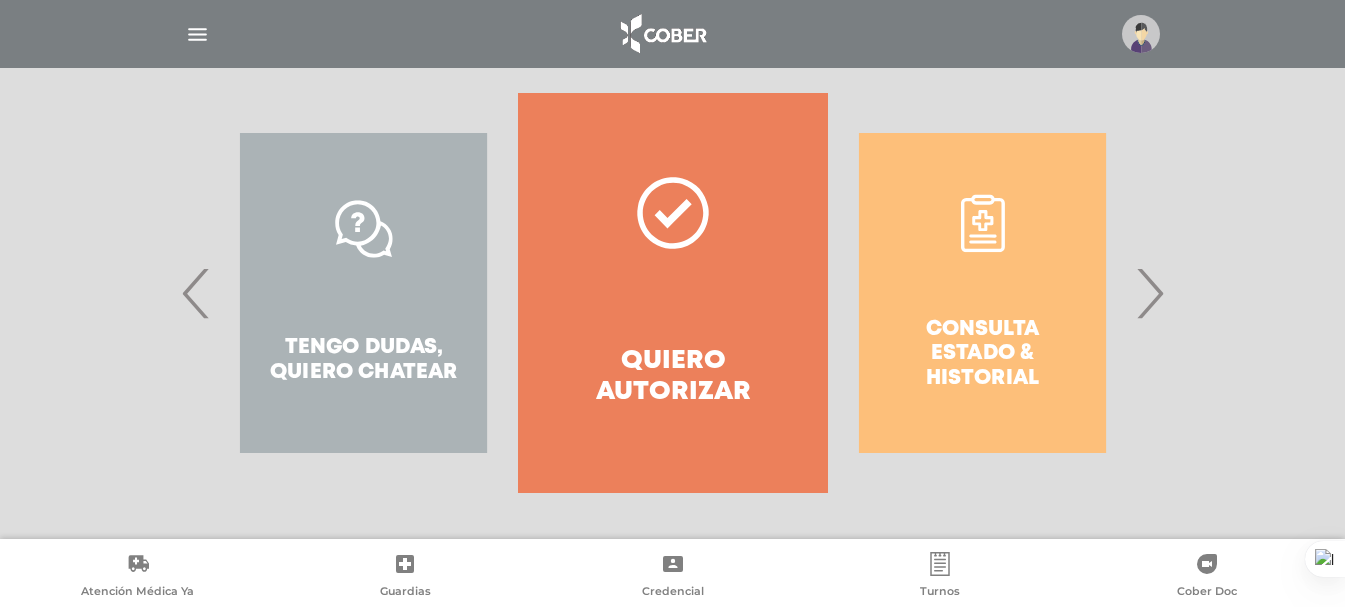 scroll, scrollTop: 397, scrollLeft: 0, axis: vertical 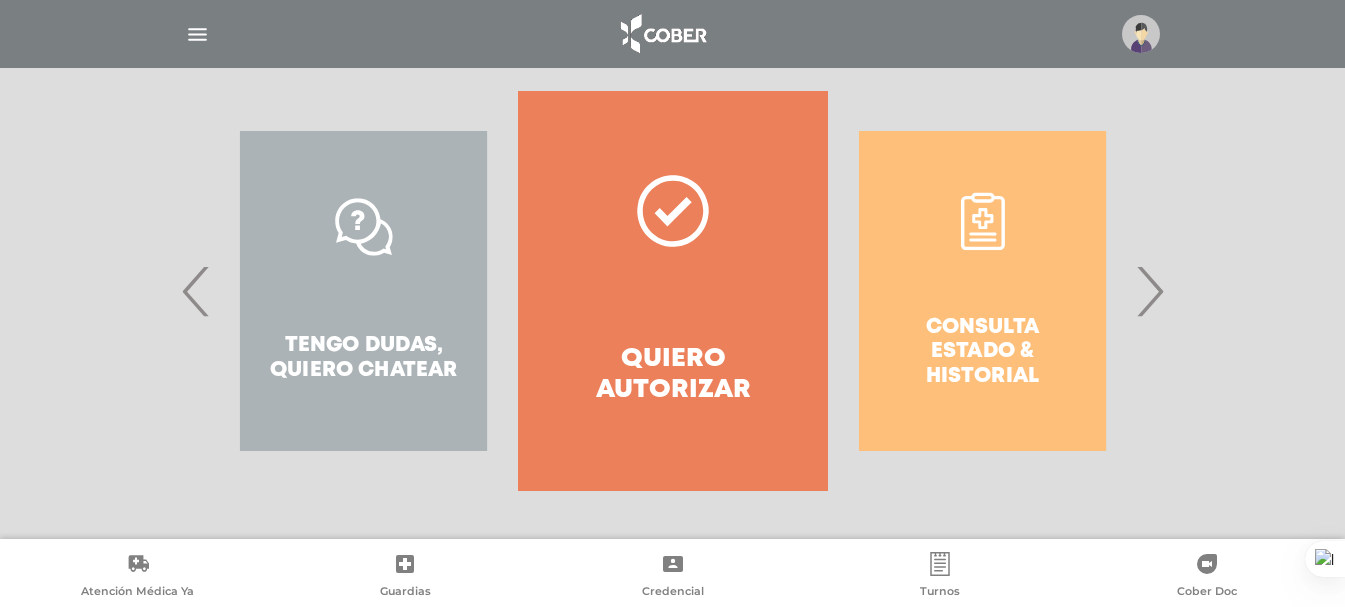 click on "Consulta estado & historial" at bounding box center [982, 291] 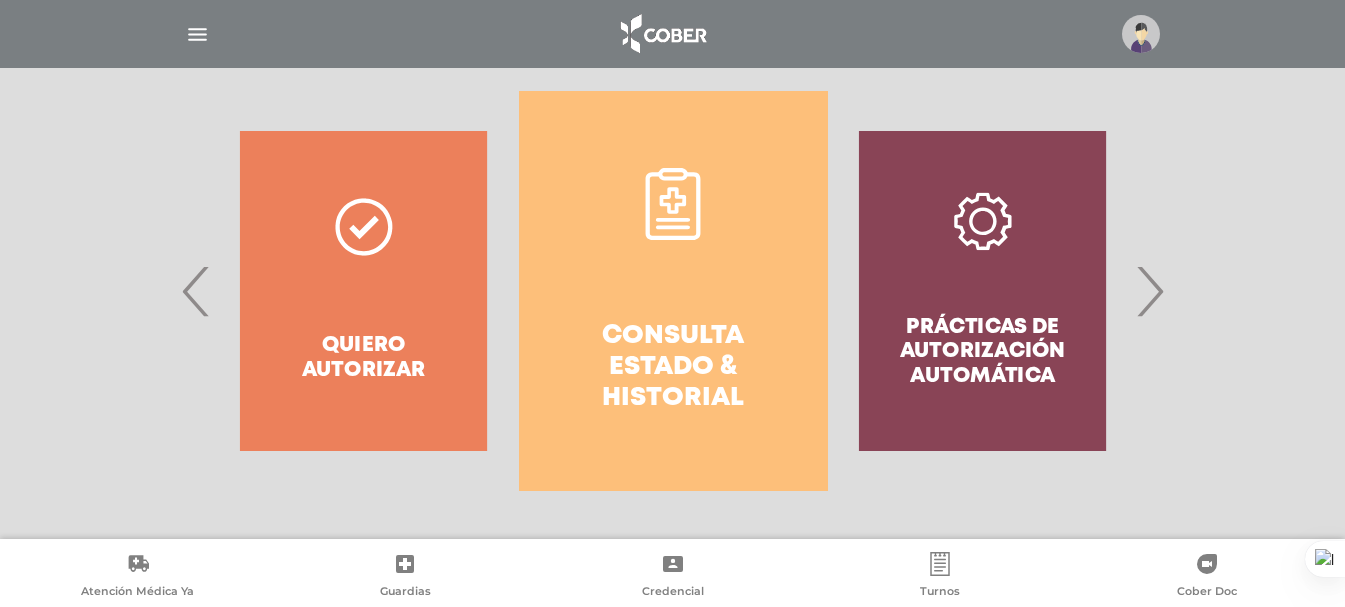click on "Consulta estado & historial" at bounding box center [673, 368] 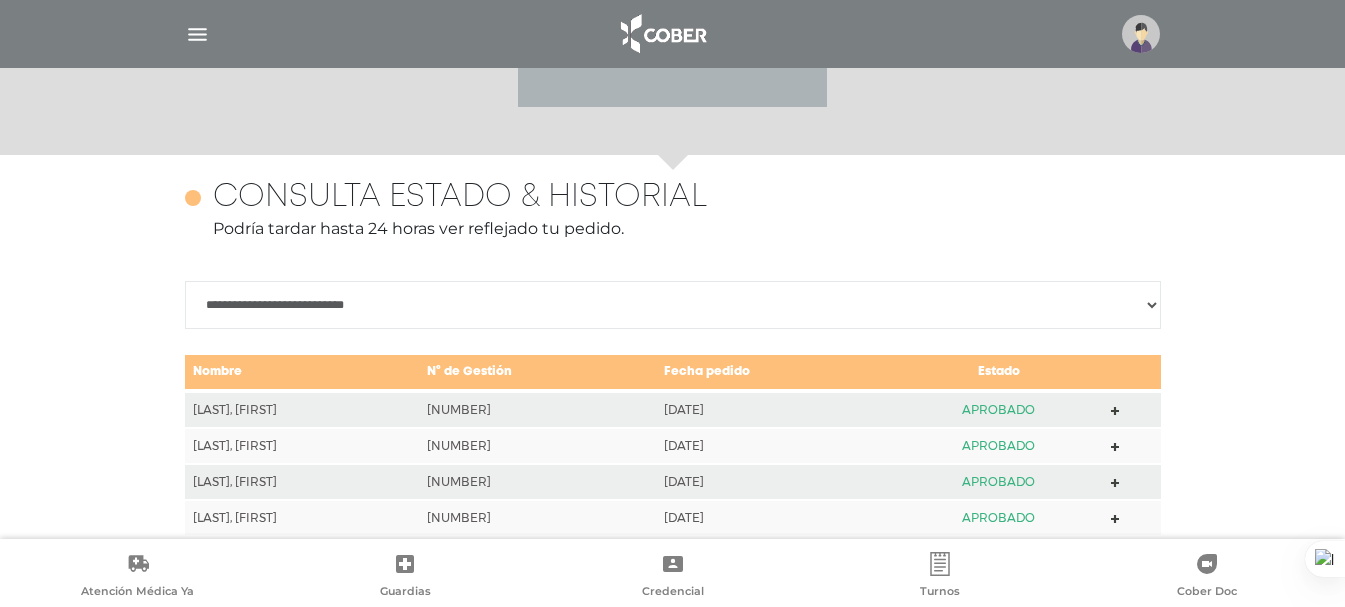 scroll, scrollTop: 868, scrollLeft: 0, axis: vertical 